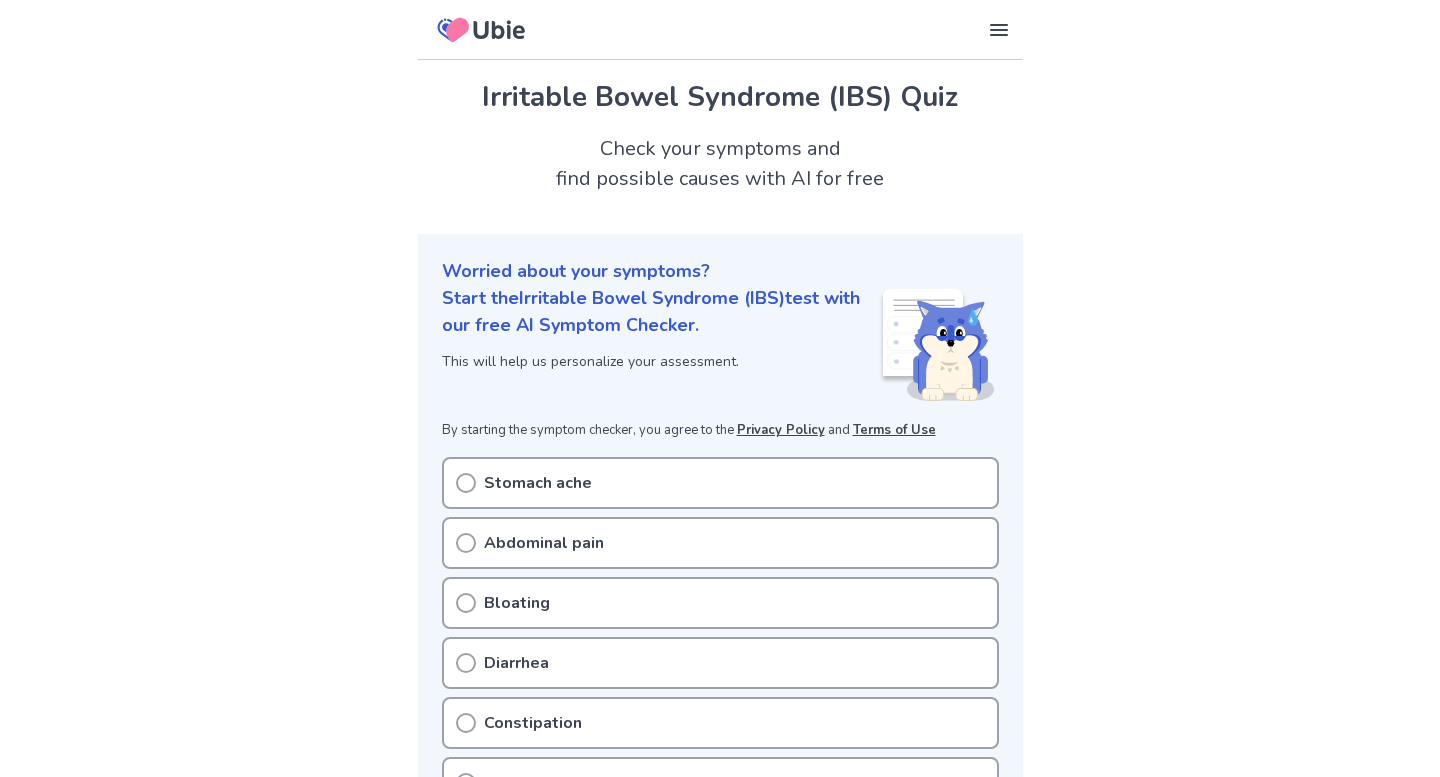 scroll, scrollTop: 0, scrollLeft: 0, axis: both 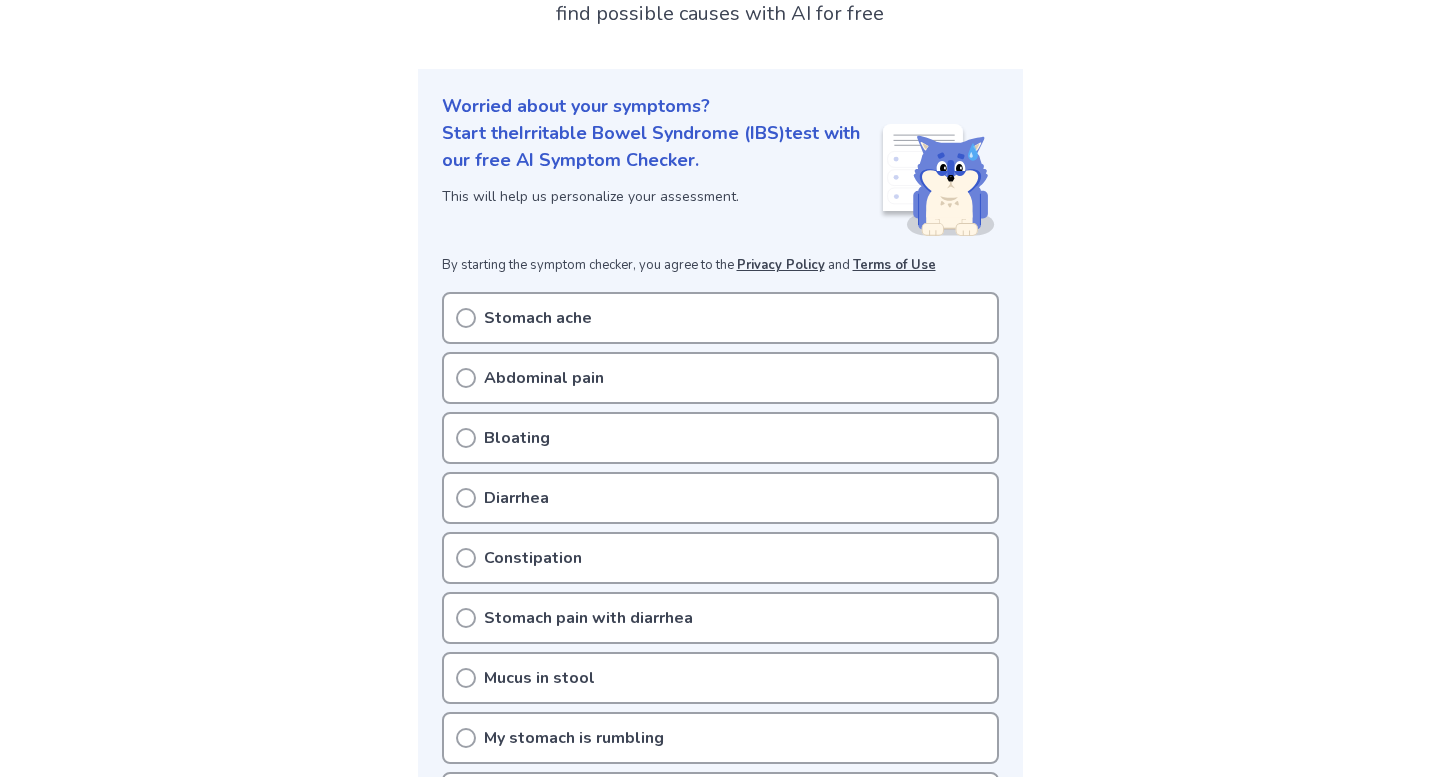 click 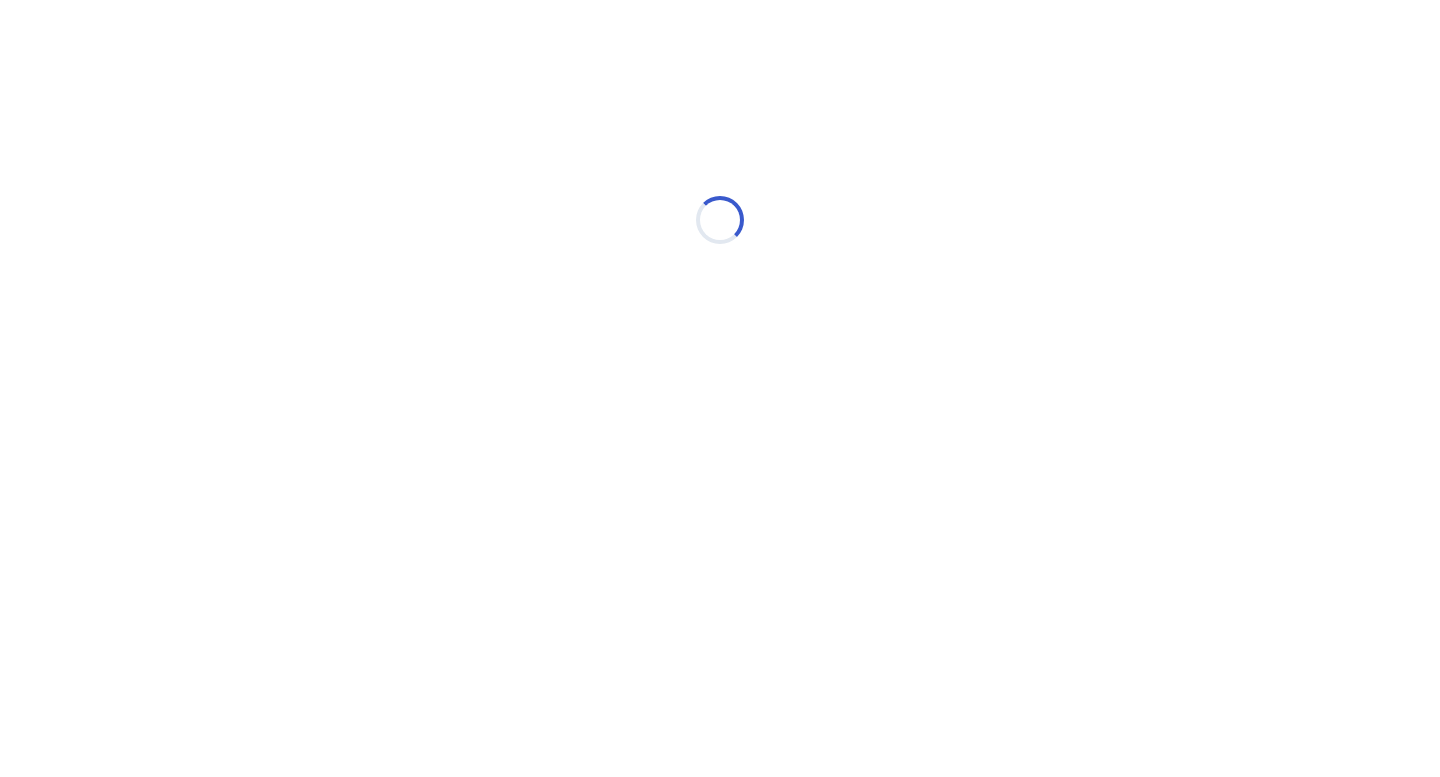 scroll, scrollTop: 0, scrollLeft: 0, axis: both 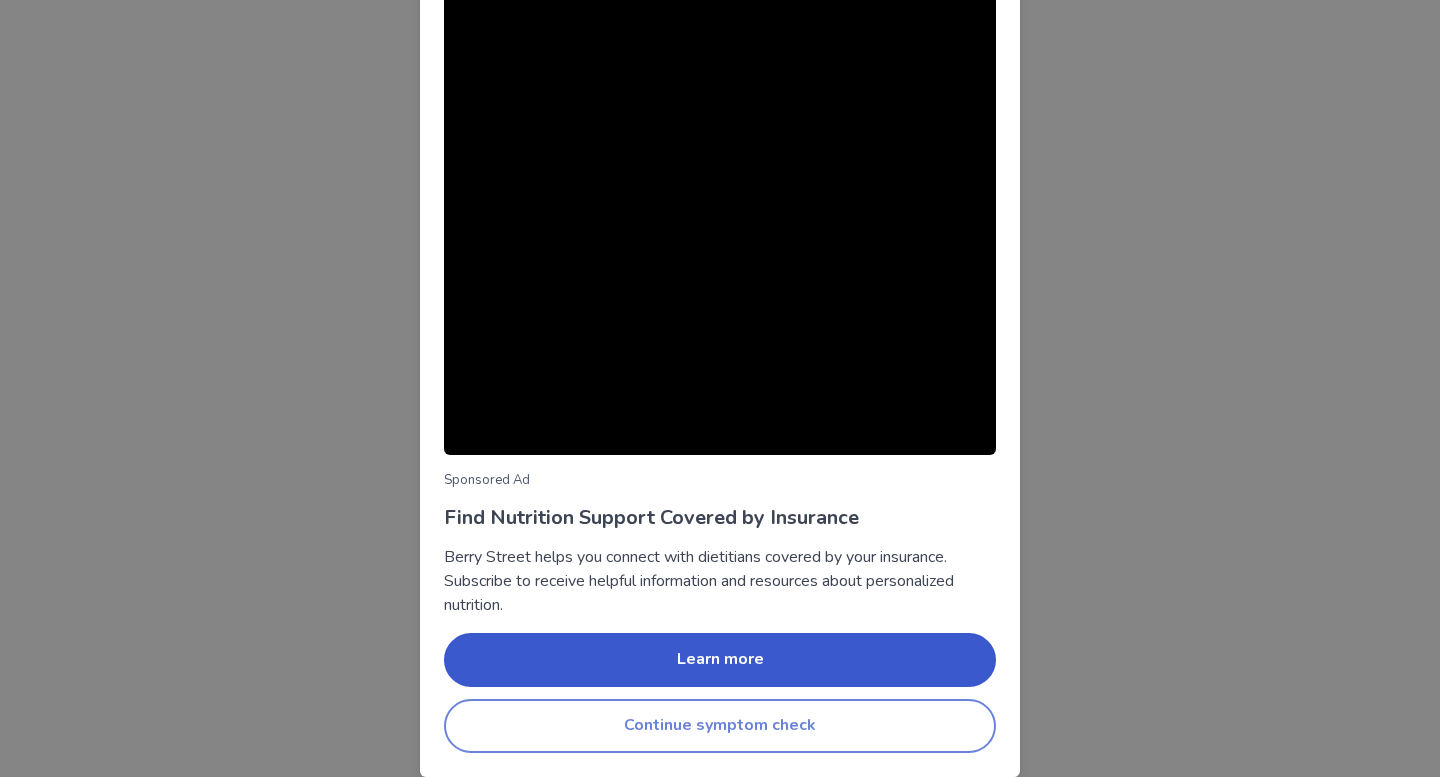 click on "Continue symptom check" at bounding box center (720, 726) 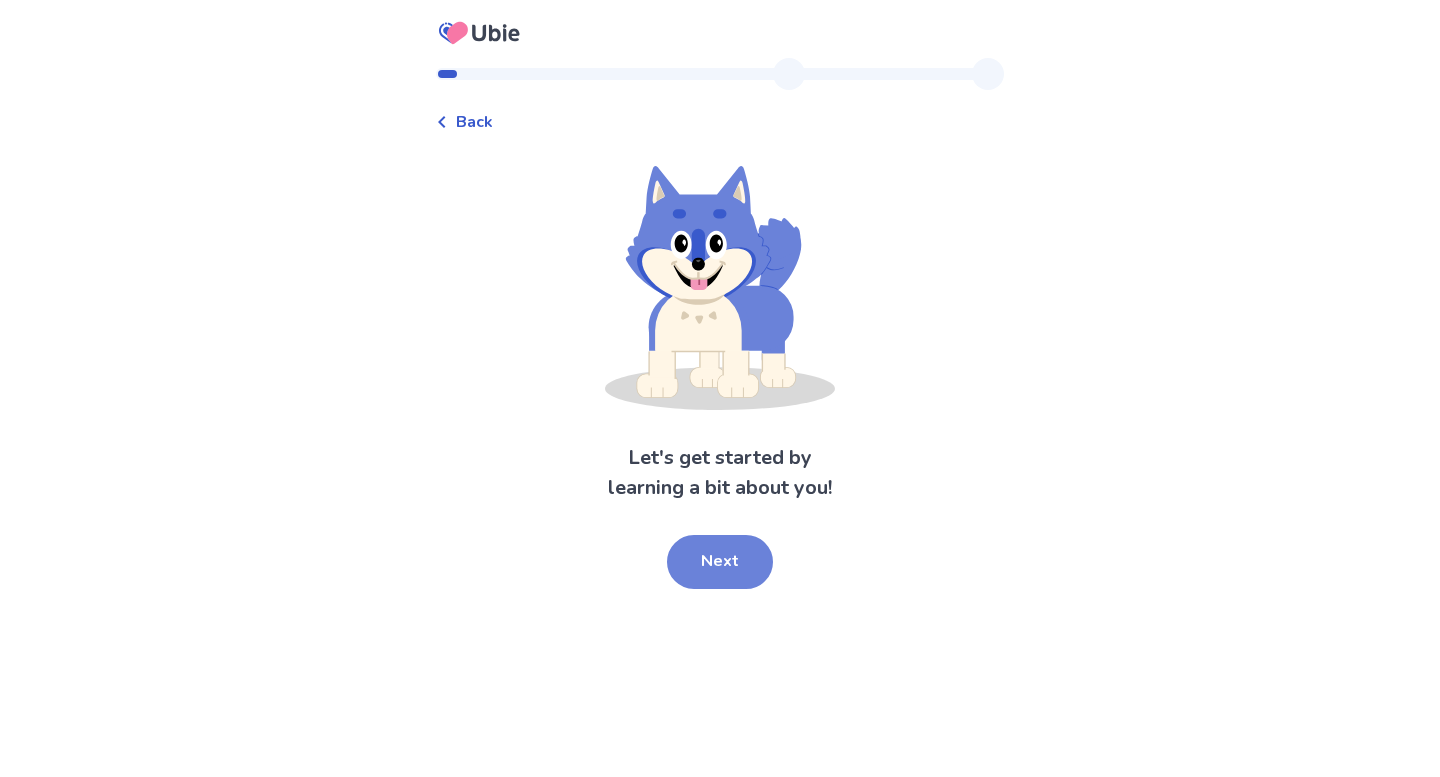 click on "Next" at bounding box center (720, 562) 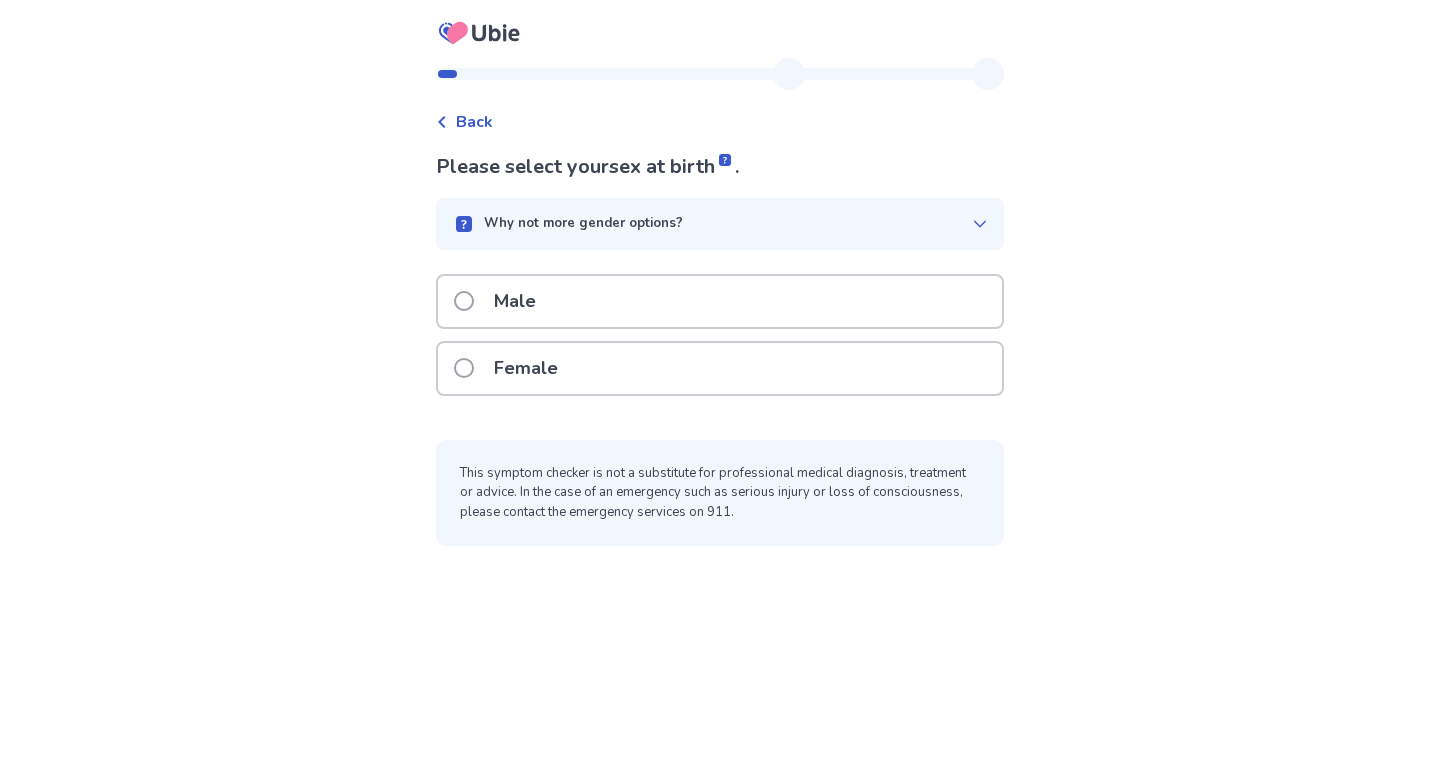 click at bounding box center [464, 301] 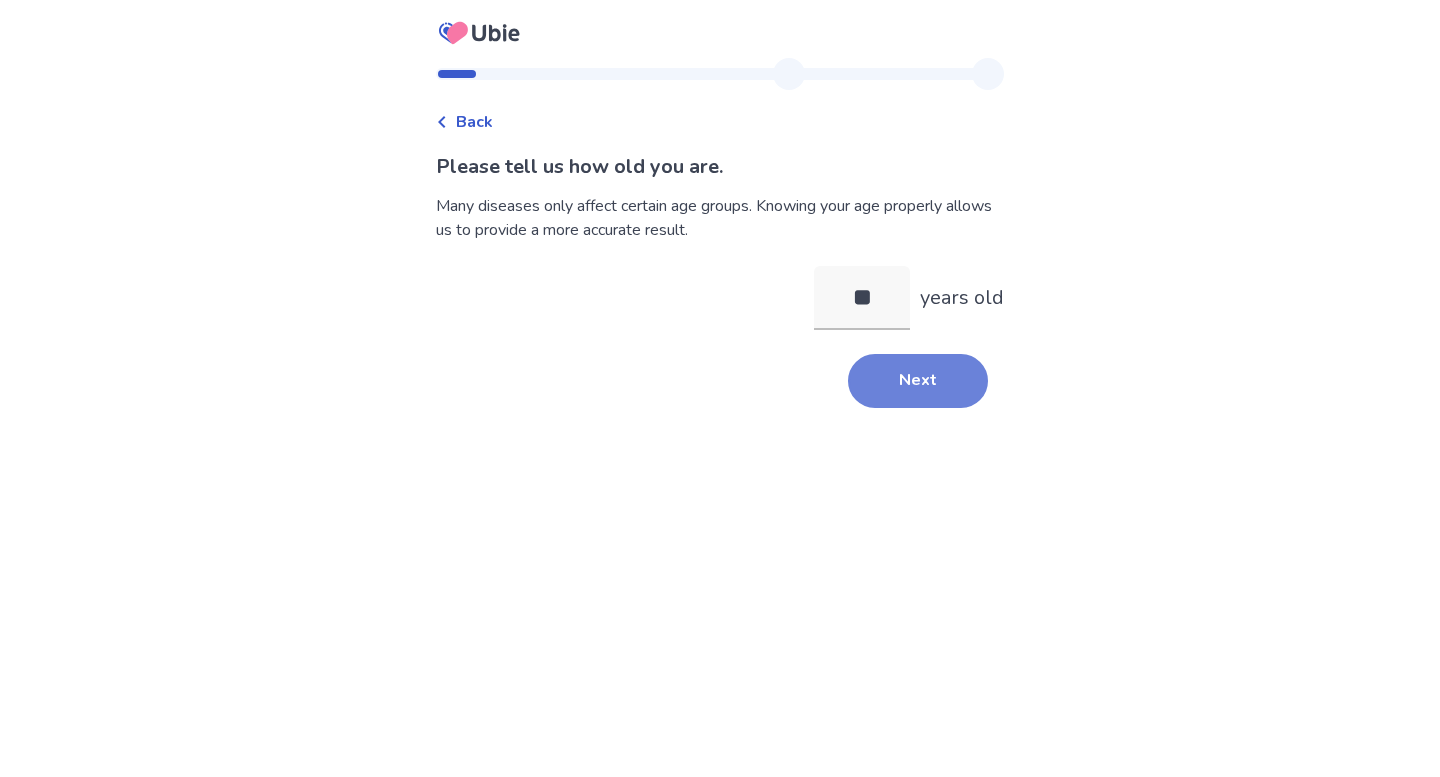type on "**" 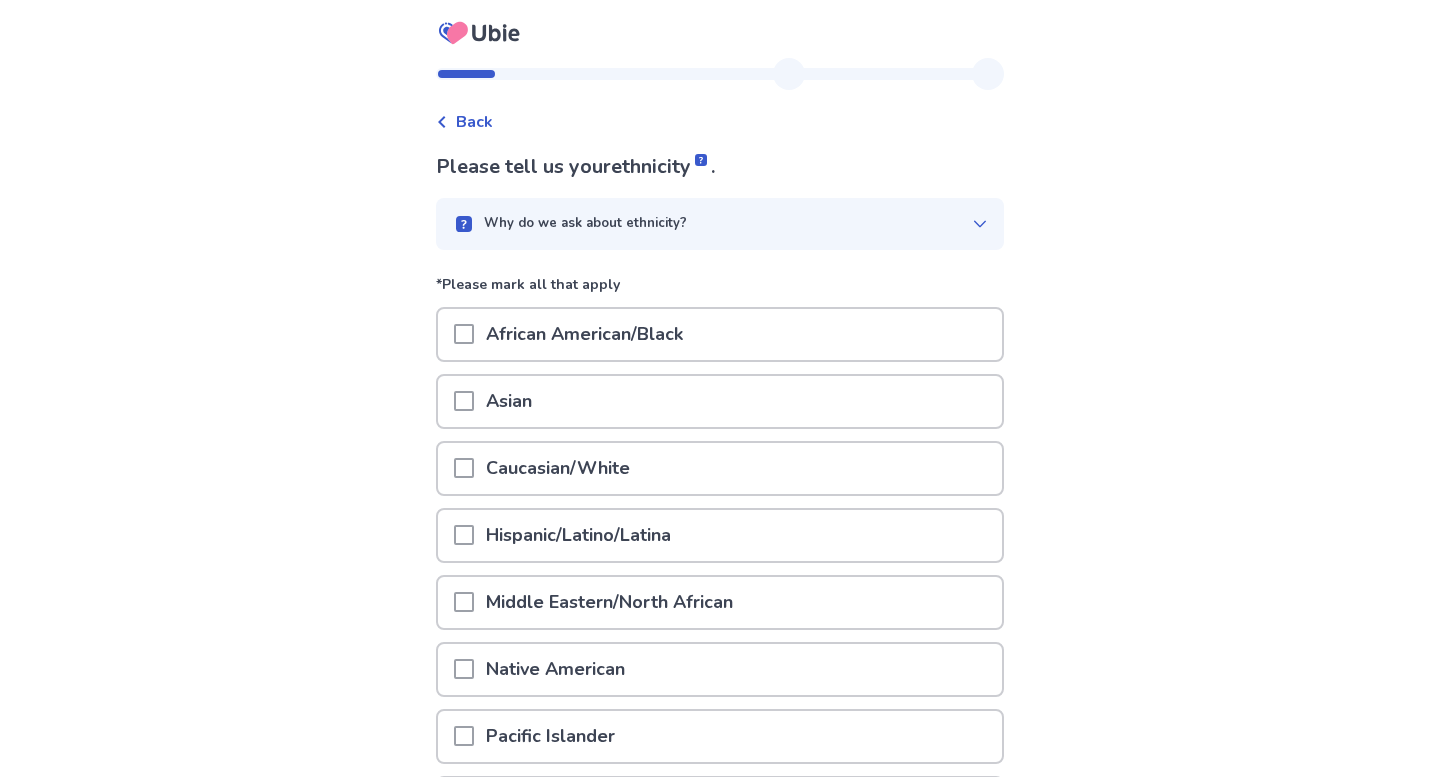click at bounding box center (464, 468) 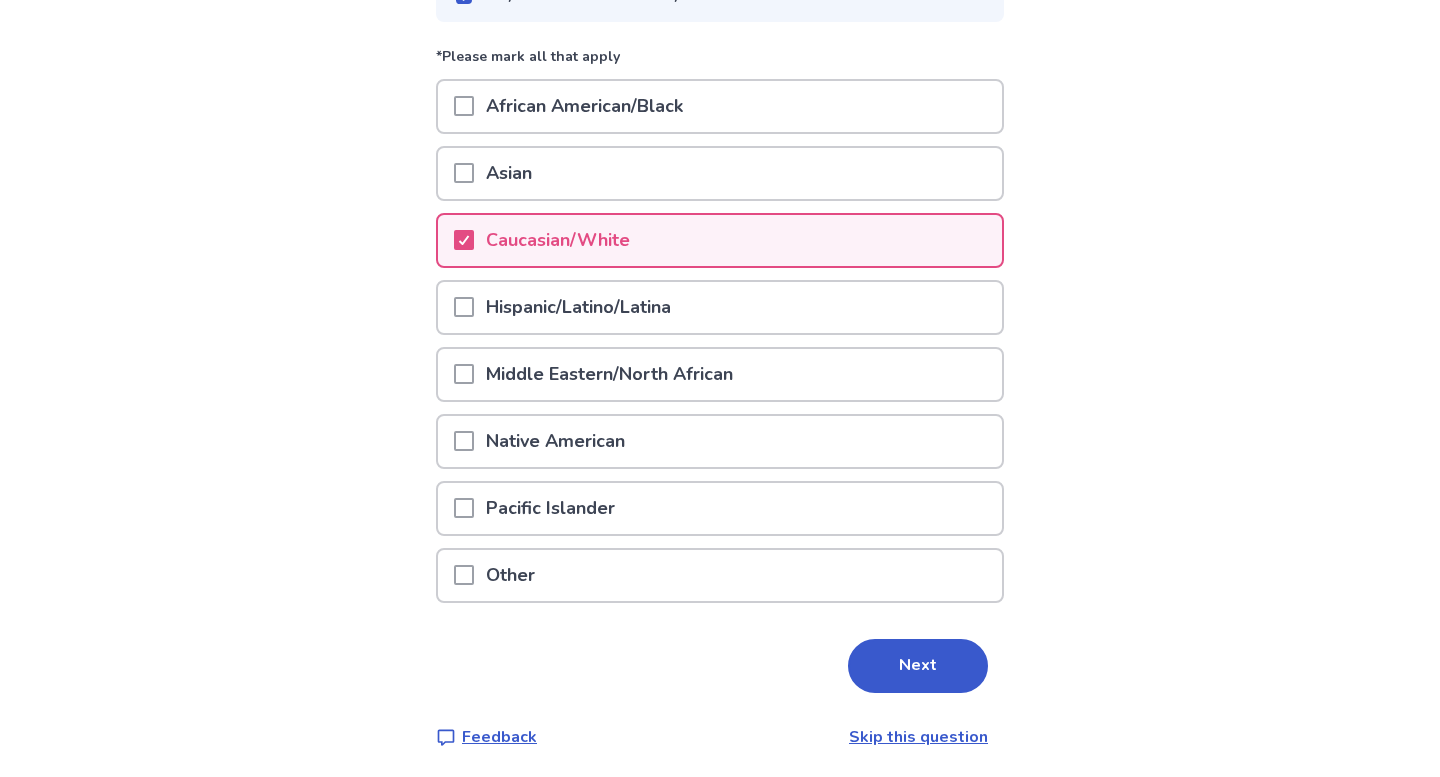 scroll, scrollTop: 231, scrollLeft: 0, axis: vertical 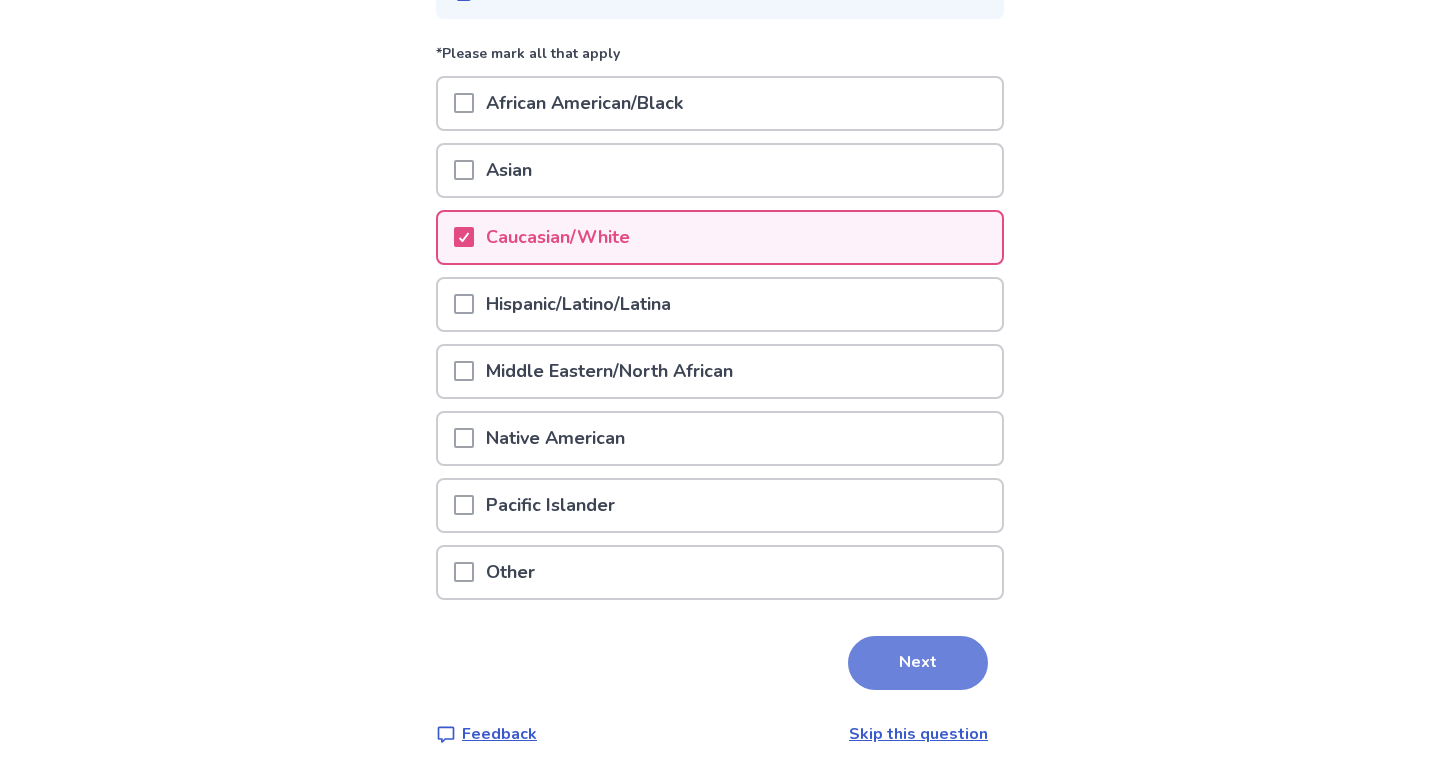click on "Next" at bounding box center (918, 663) 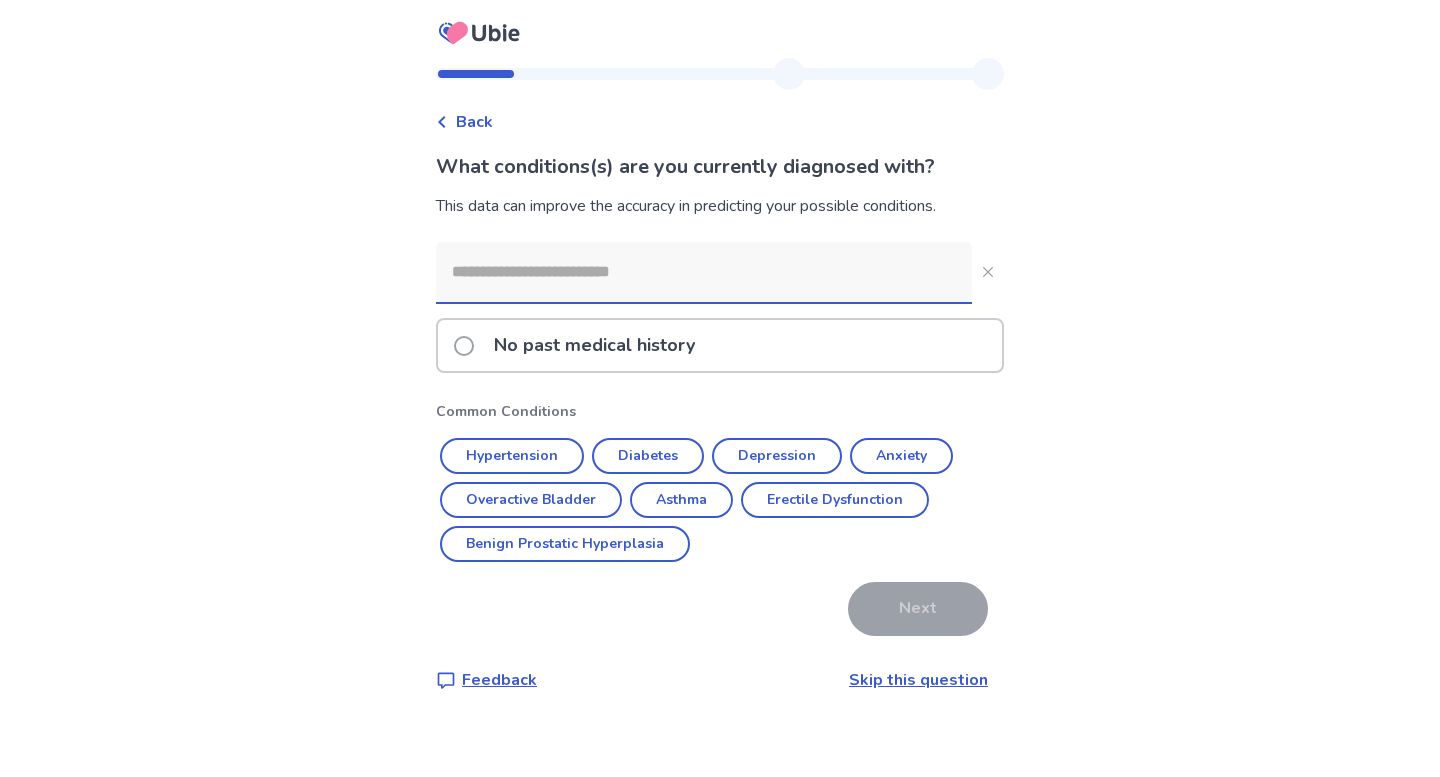 click at bounding box center (464, 346) 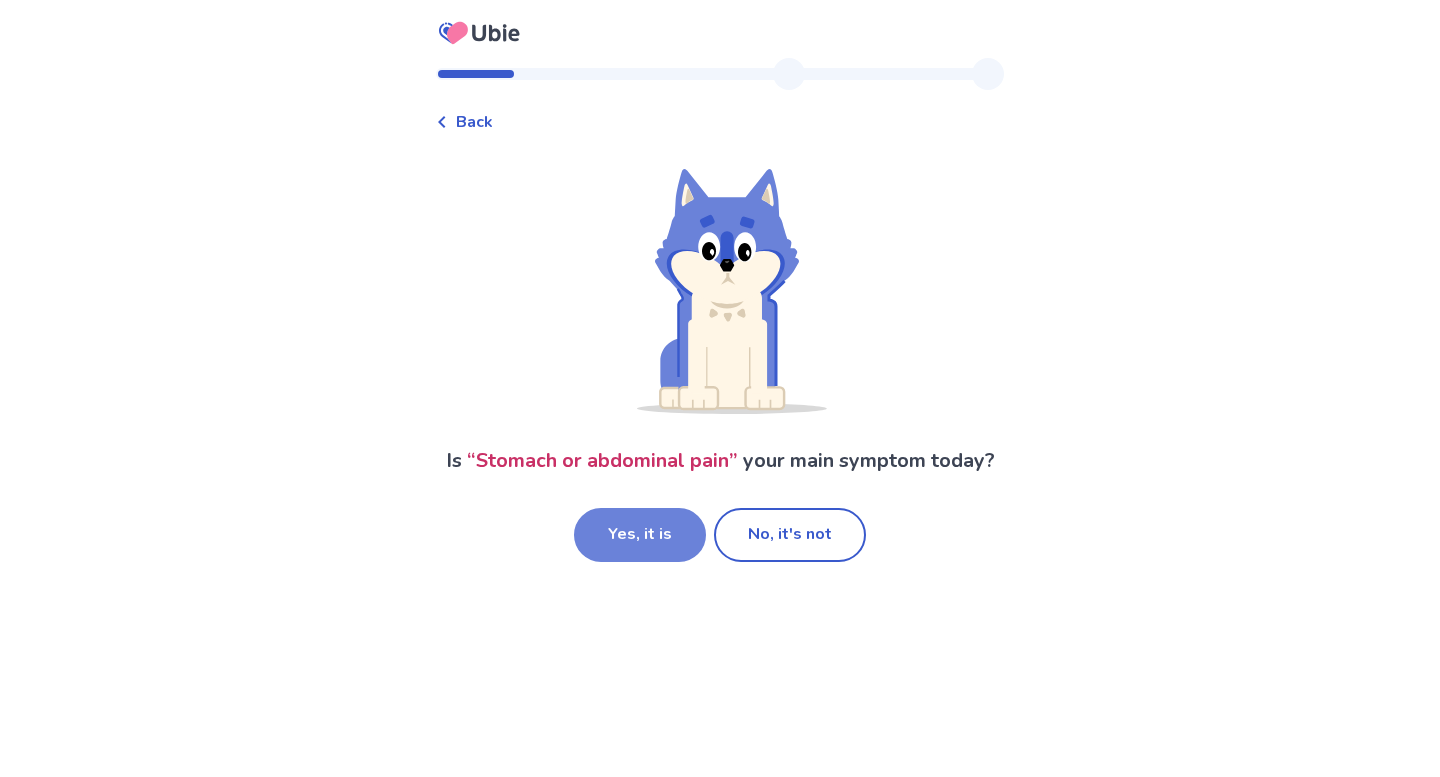 click on "Yes, it is" at bounding box center [640, 535] 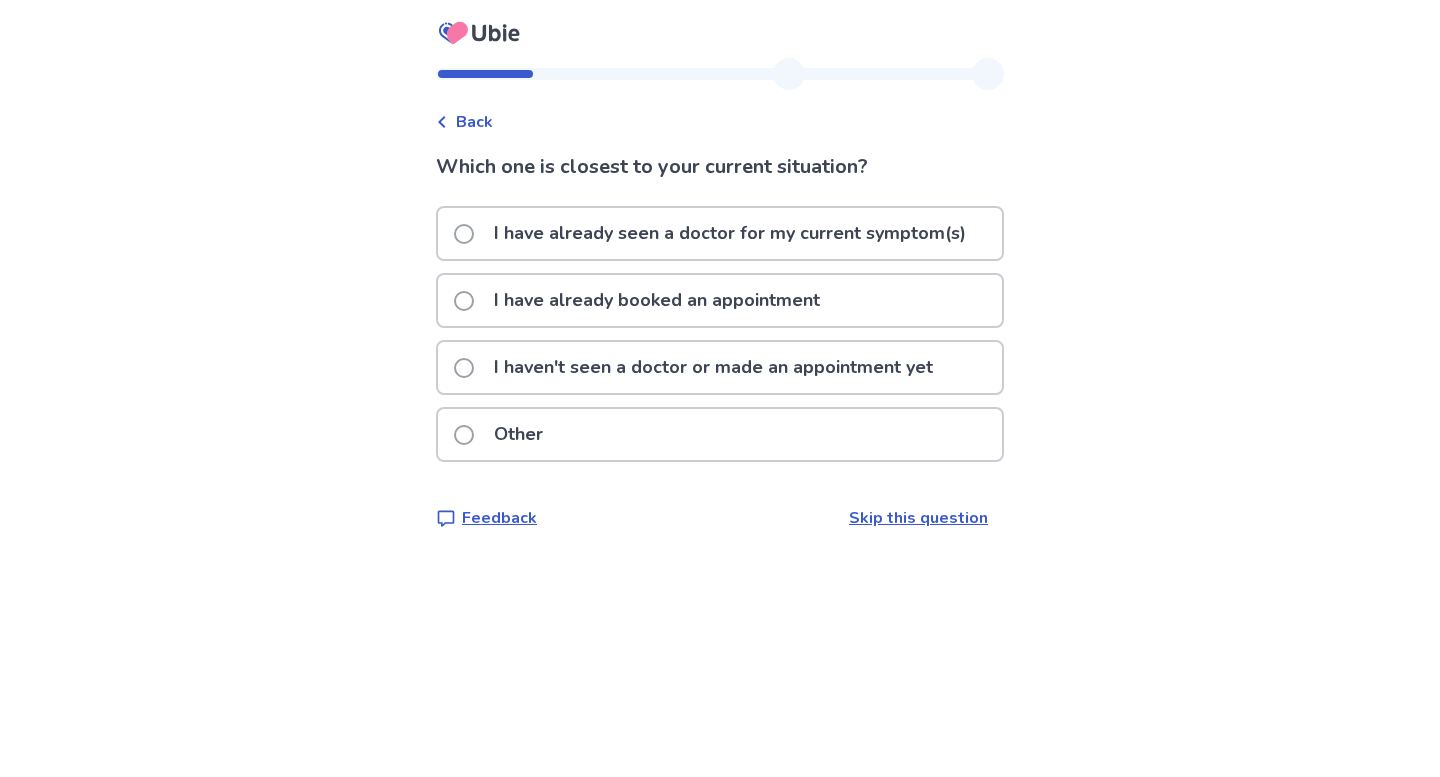 click at bounding box center (464, 368) 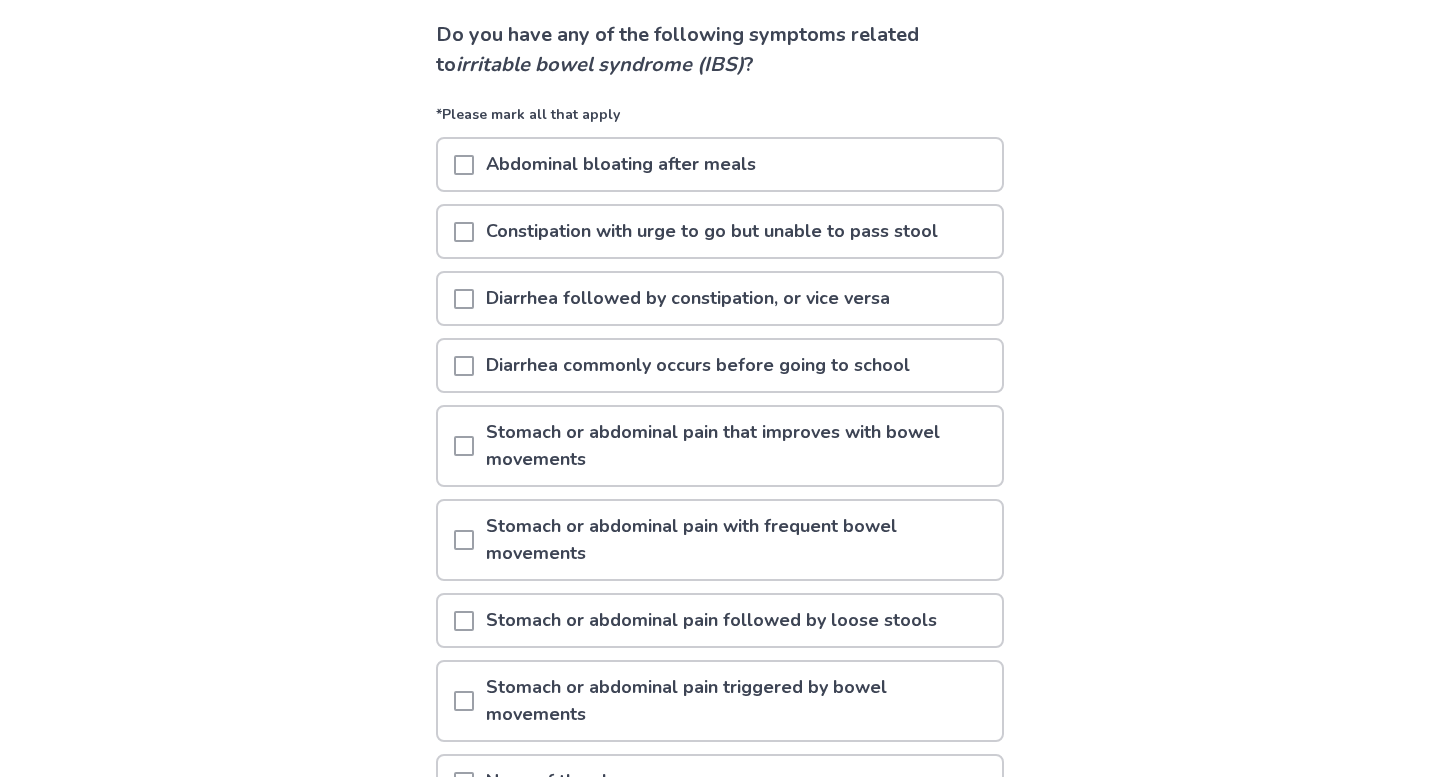 scroll, scrollTop: 130, scrollLeft: 0, axis: vertical 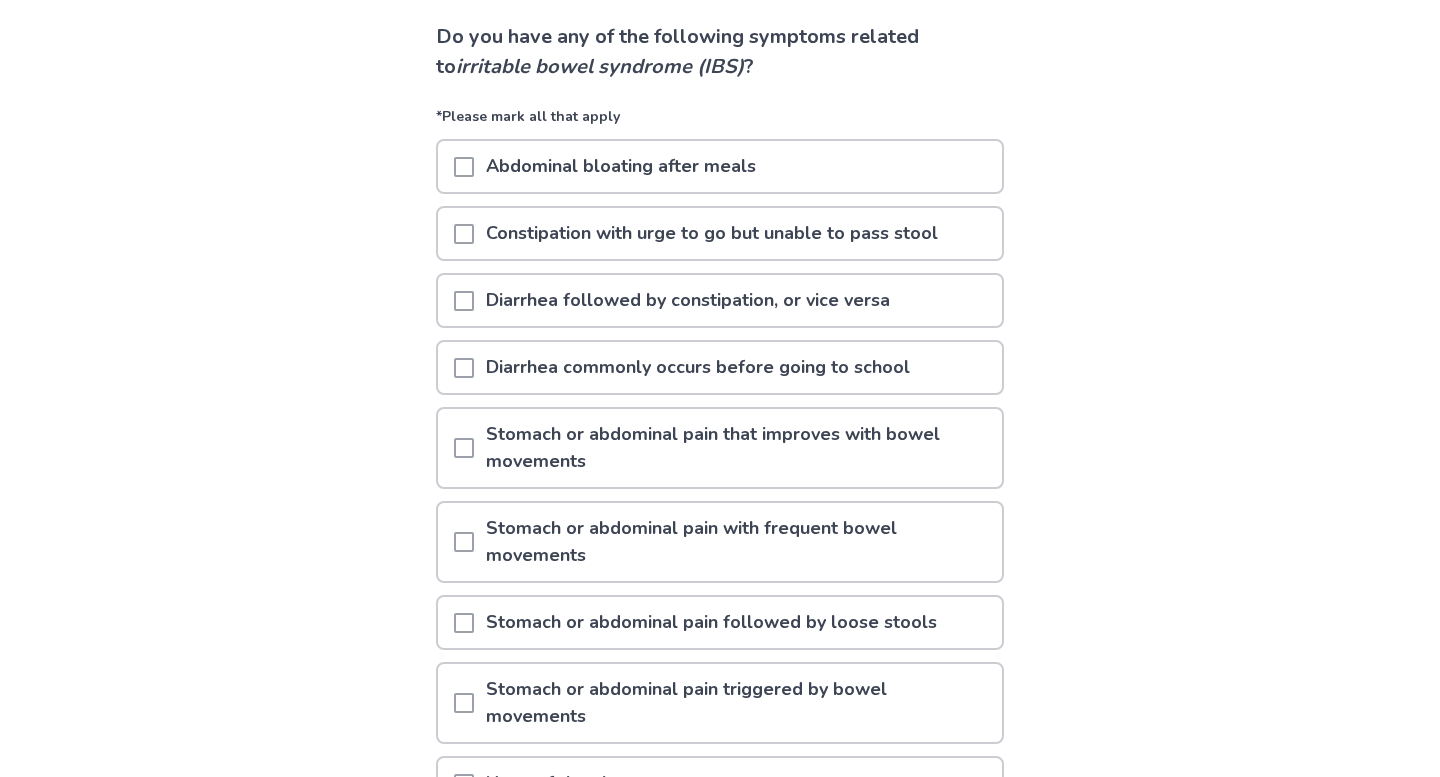 click at bounding box center (464, 167) 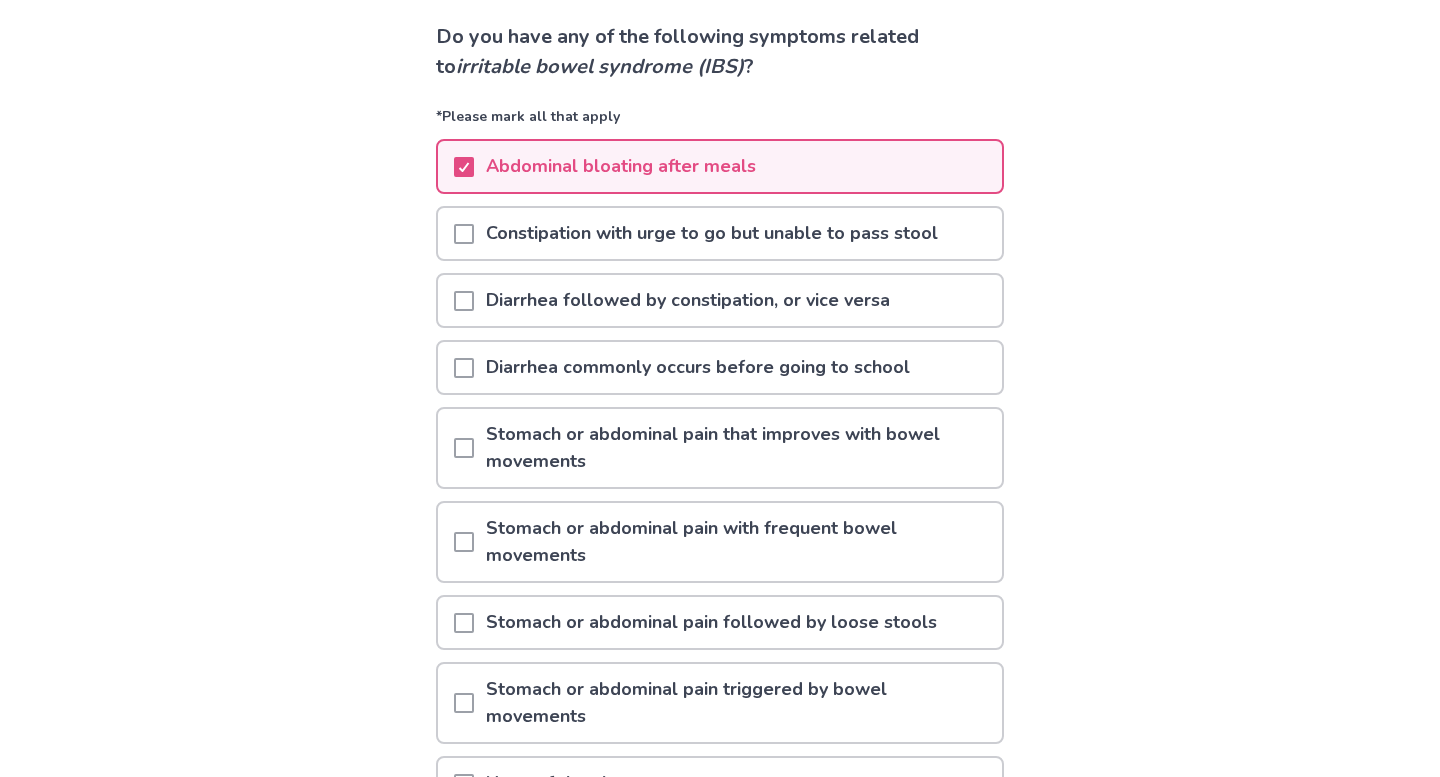 click at bounding box center [464, 448] 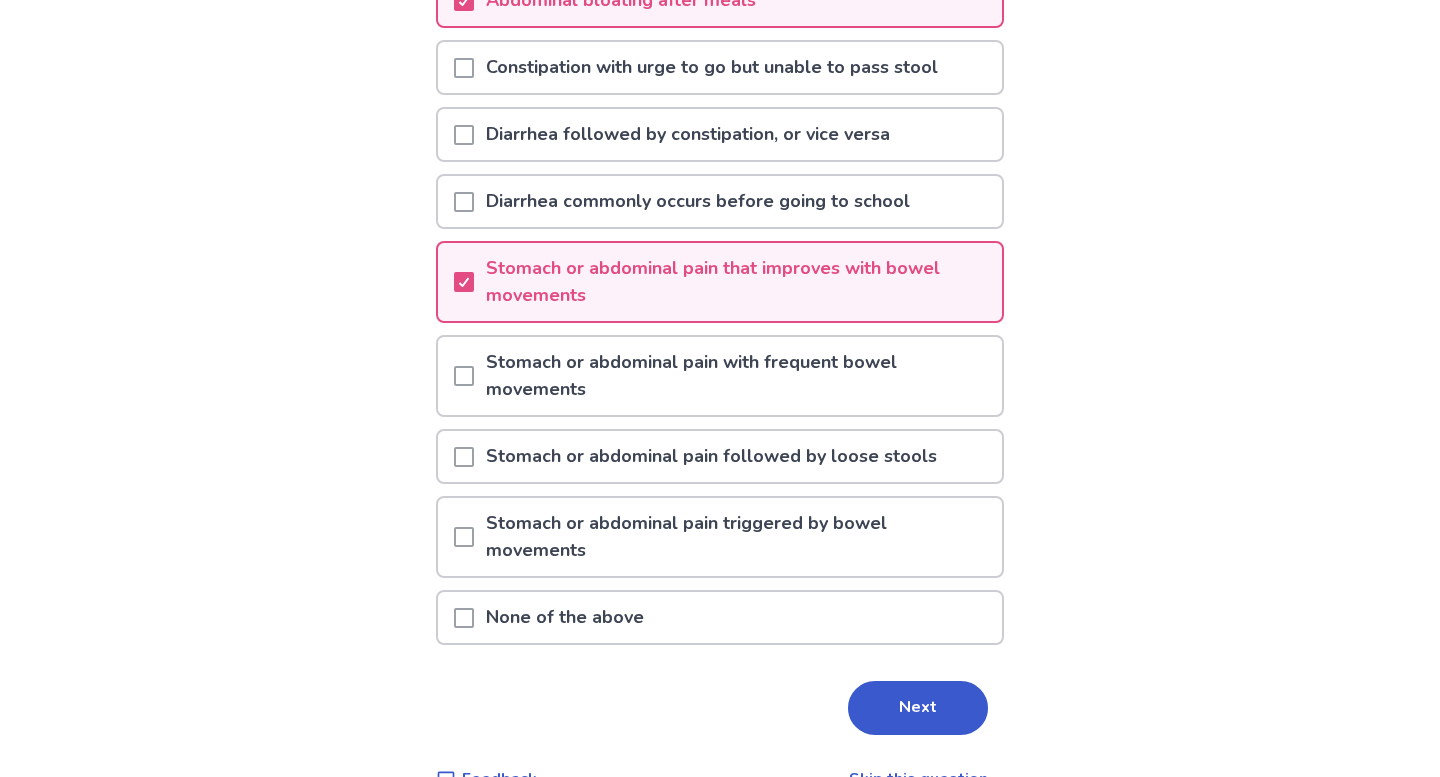 scroll, scrollTop: 342, scrollLeft: 0, axis: vertical 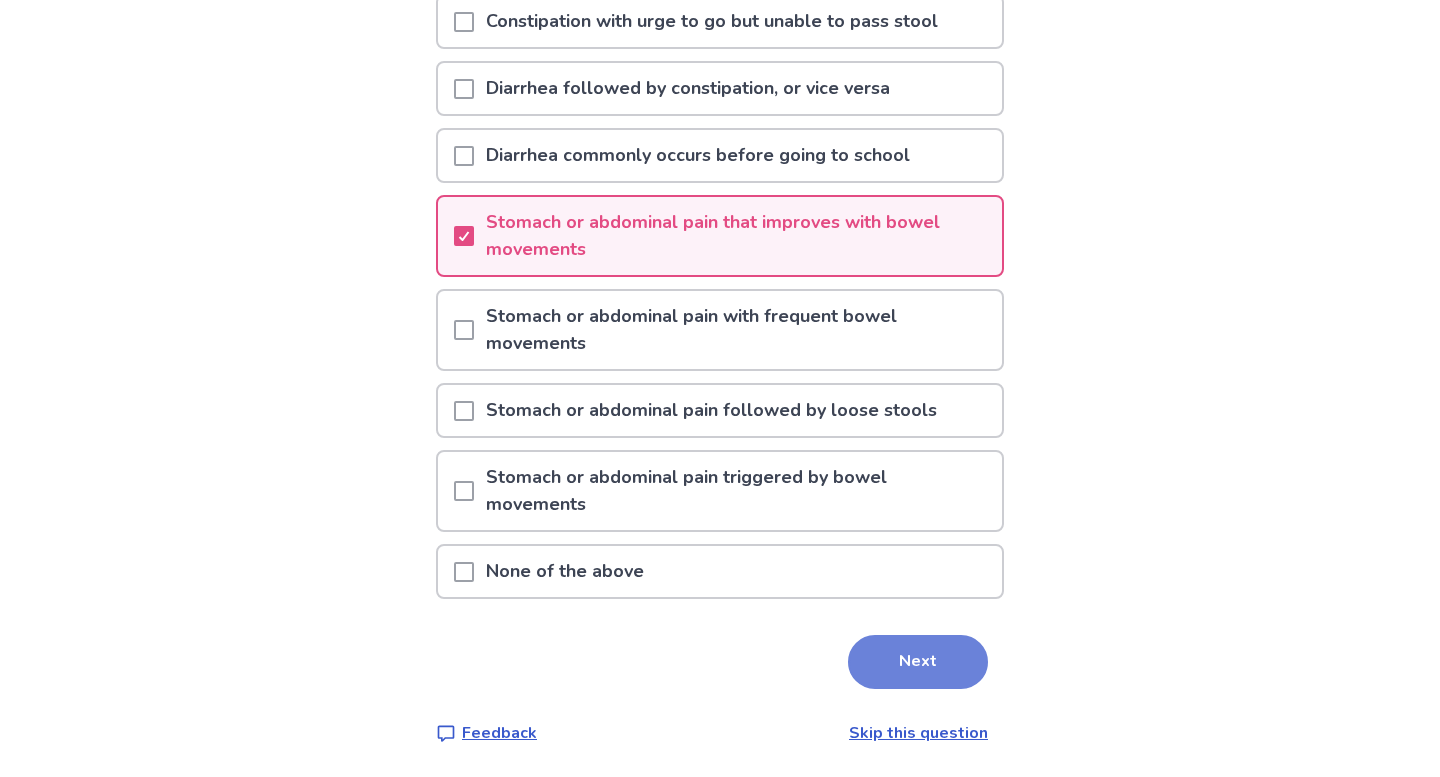 click on "Next" at bounding box center [918, 662] 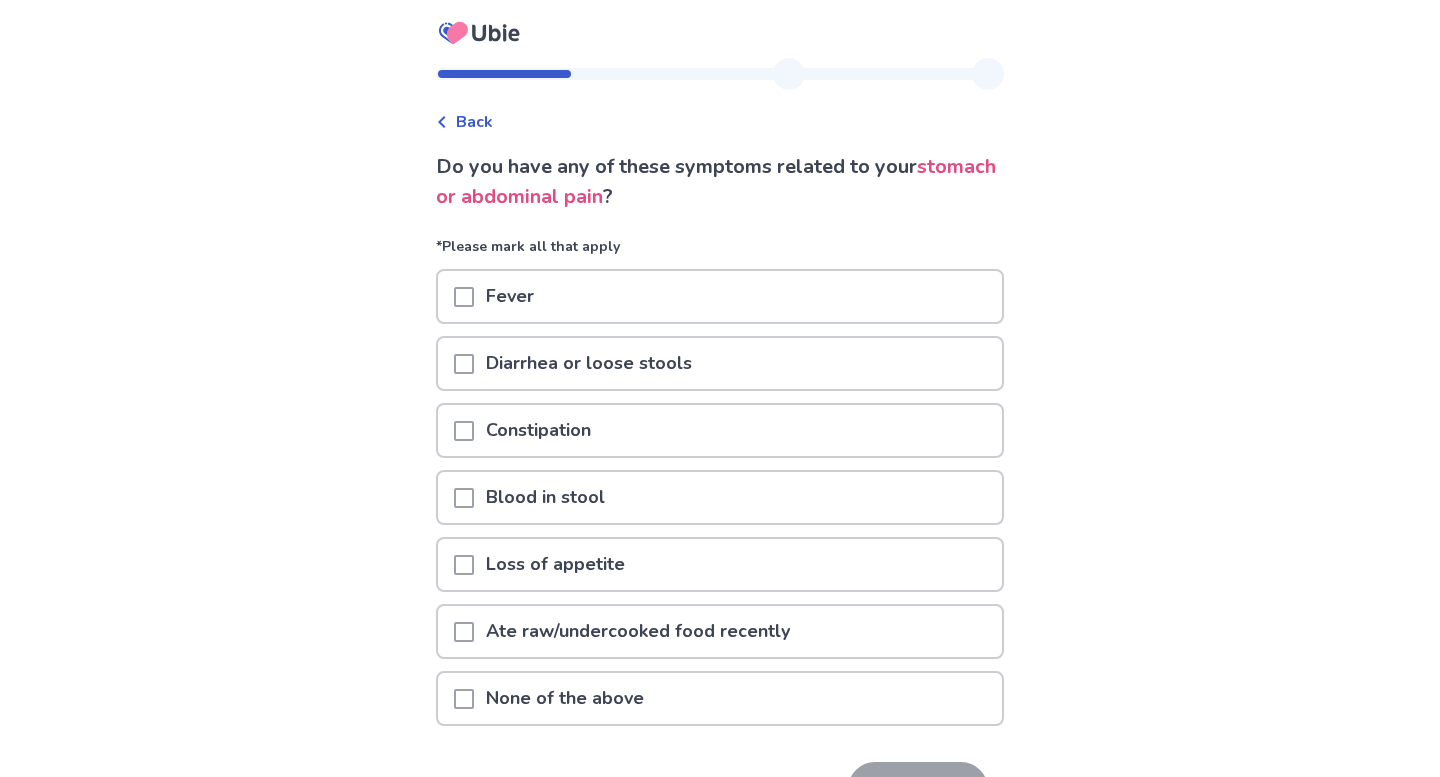 click at bounding box center [464, 699] 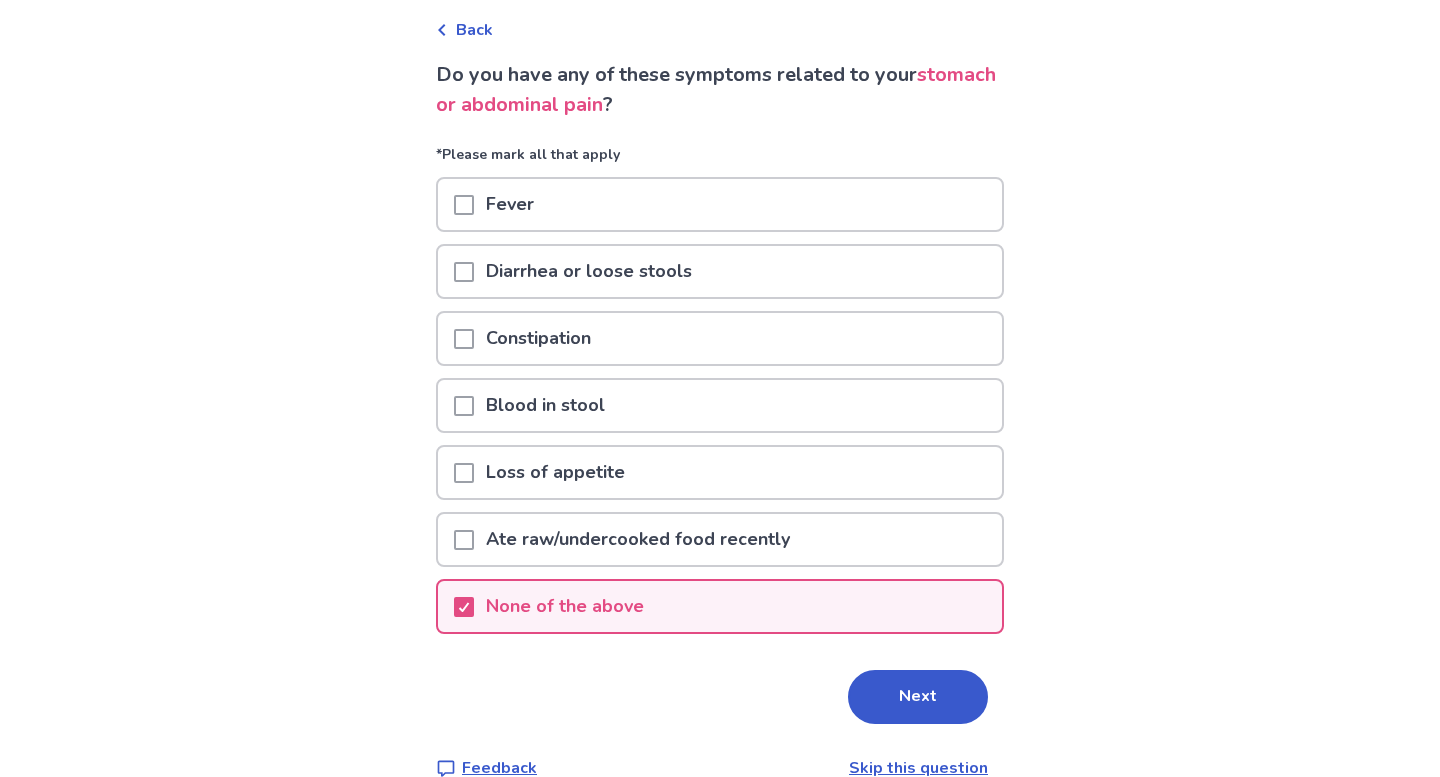 scroll, scrollTop: 127, scrollLeft: 0, axis: vertical 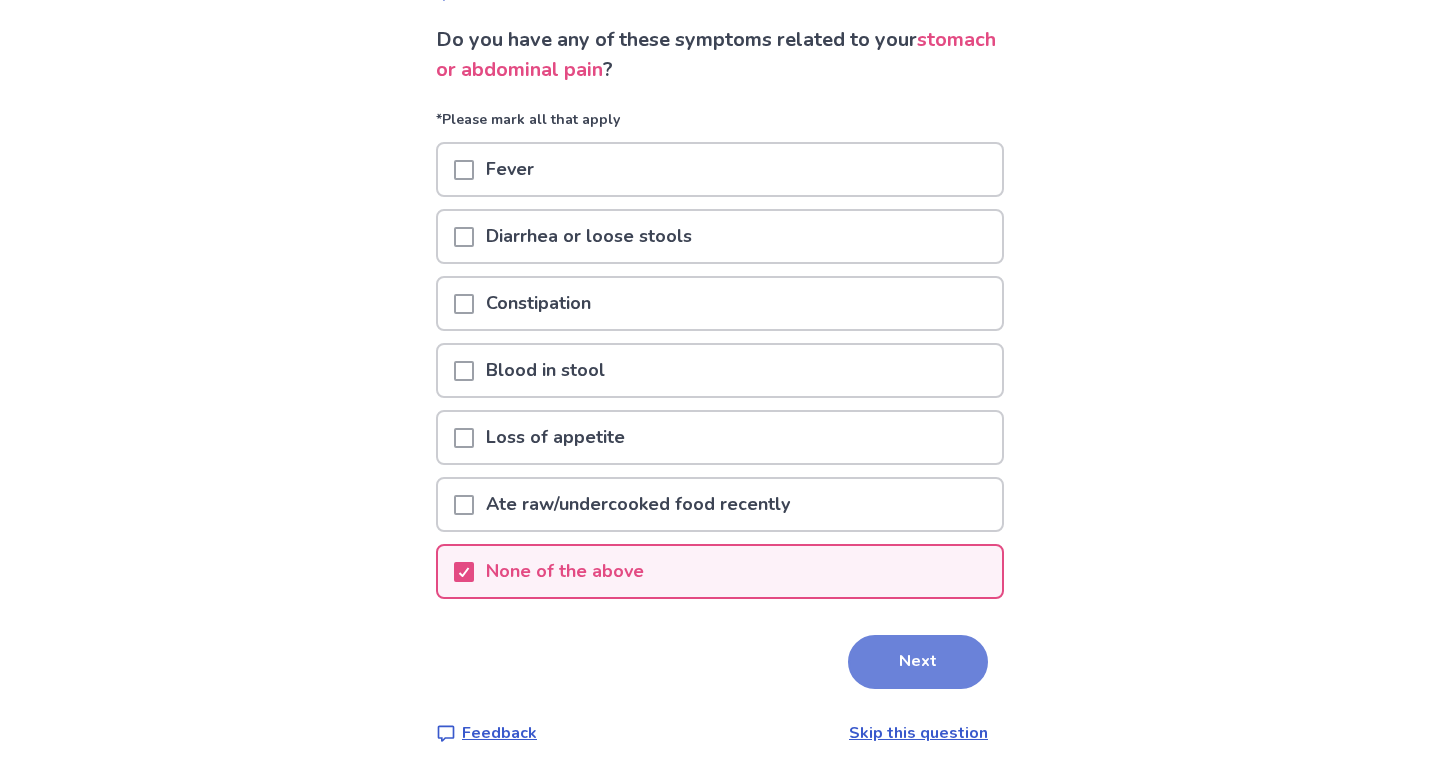 click on "Next" at bounding box center (918, 662) 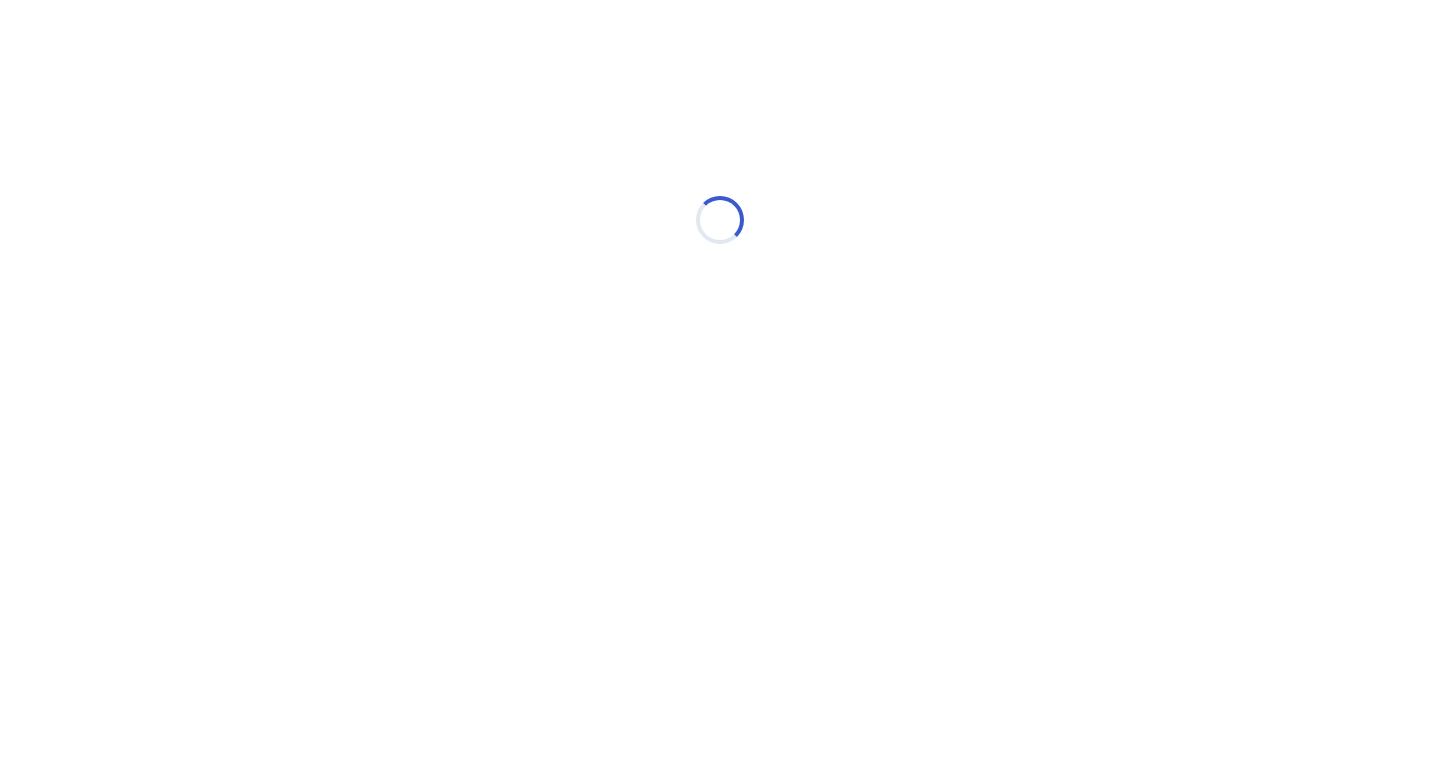 select on "*" 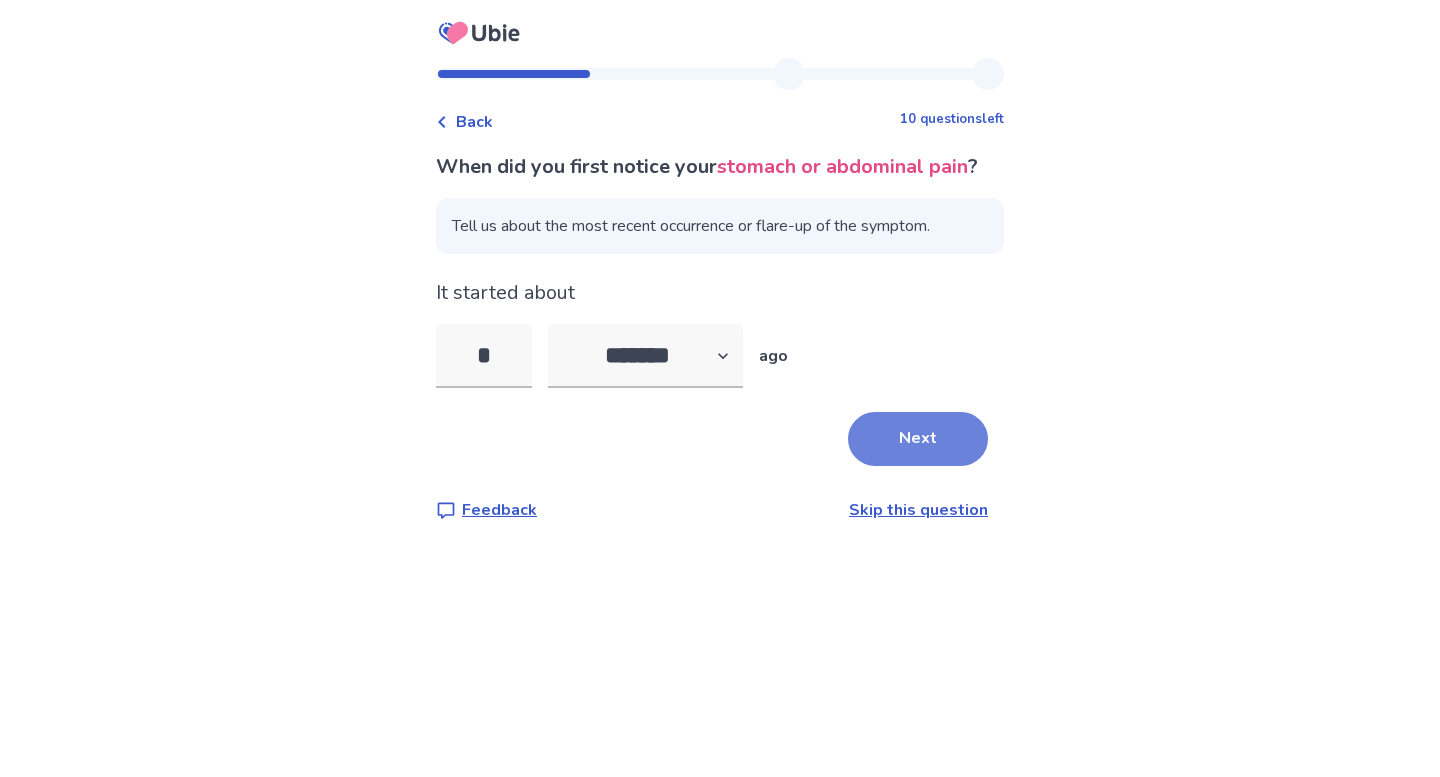 type on "*" 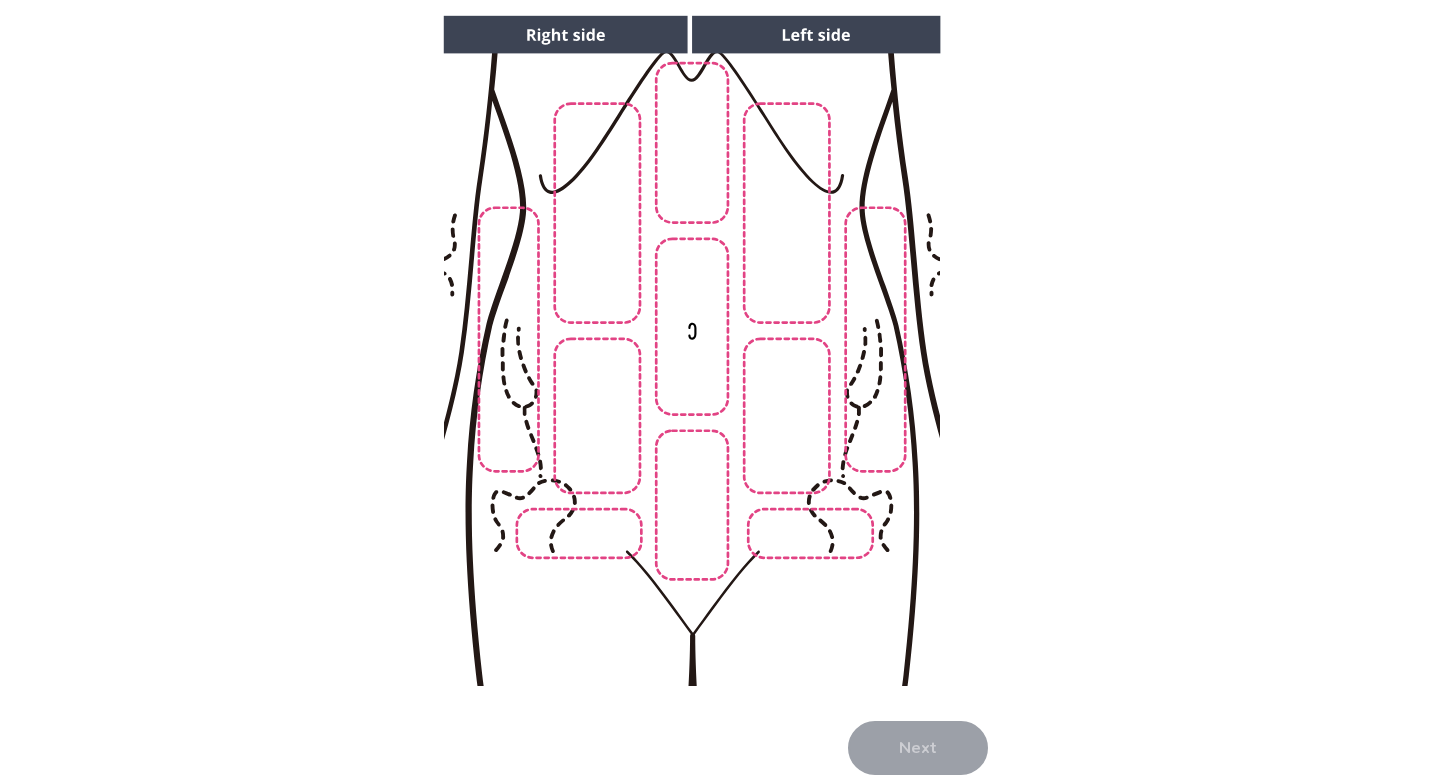 scroll, scrollTop: 208, scrollLeft: 0, axis: vertical 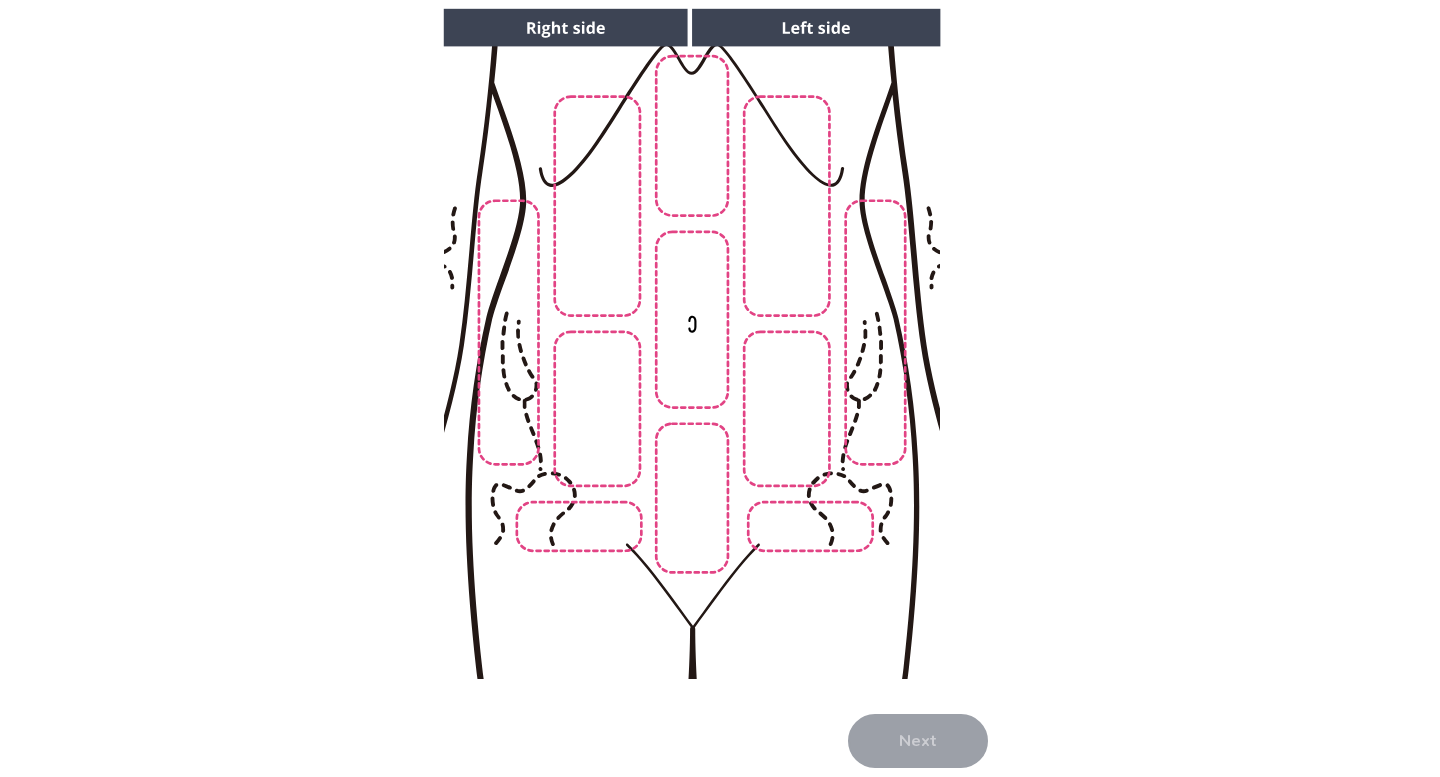 click at bounding box center [691, 344] 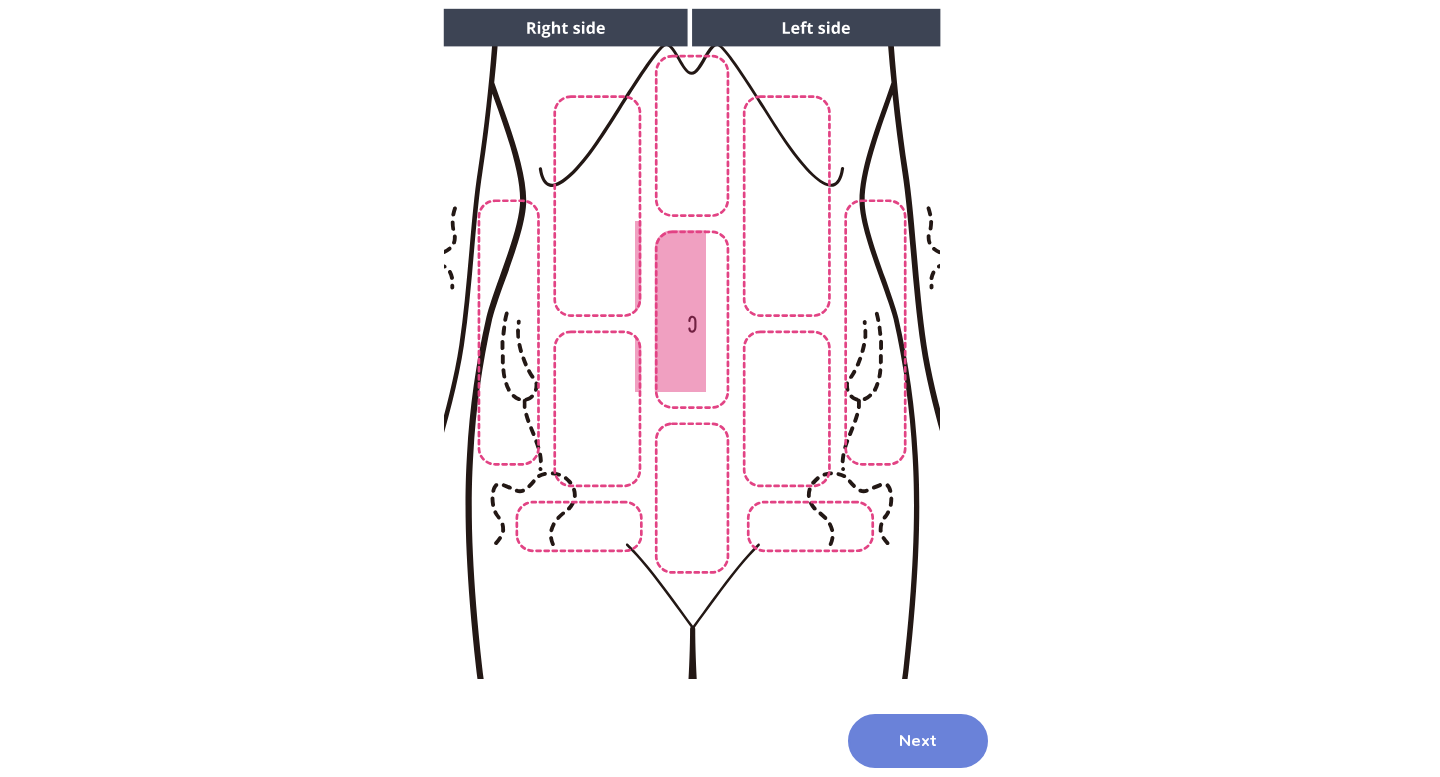 click on "Next" at bounding box center [918, 741] 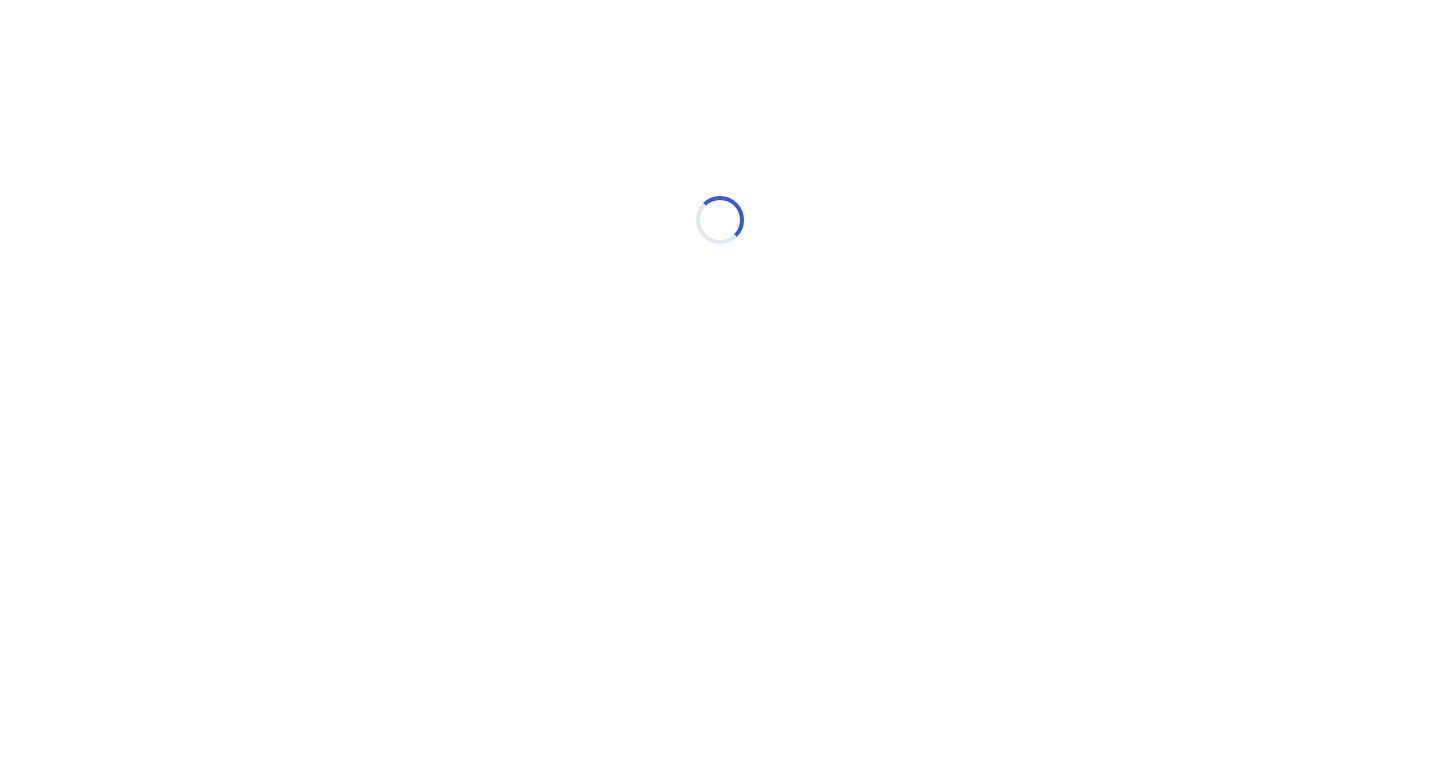 scroll, scrollTop: 0, scrollLeft: 0, axis: both 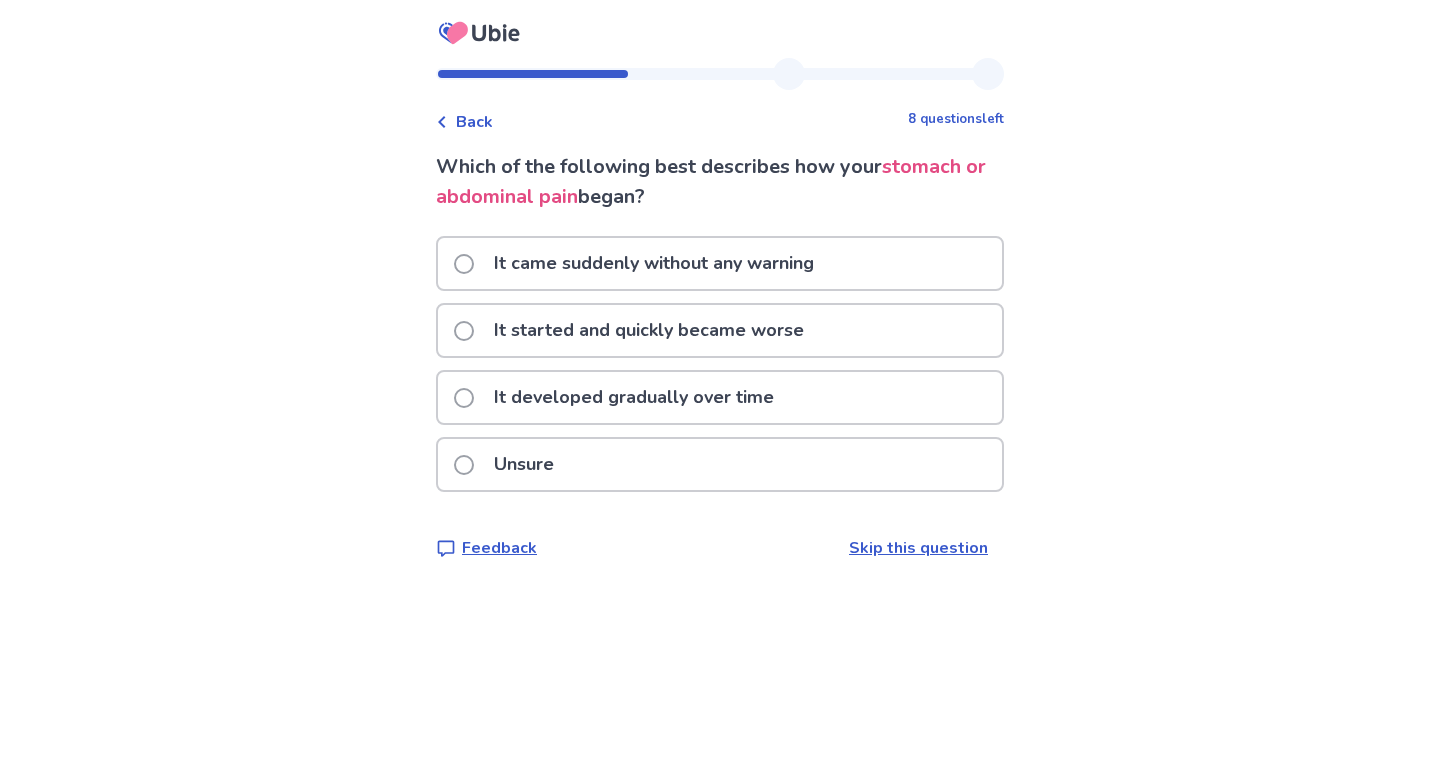 click at bounding box center [464, 398] 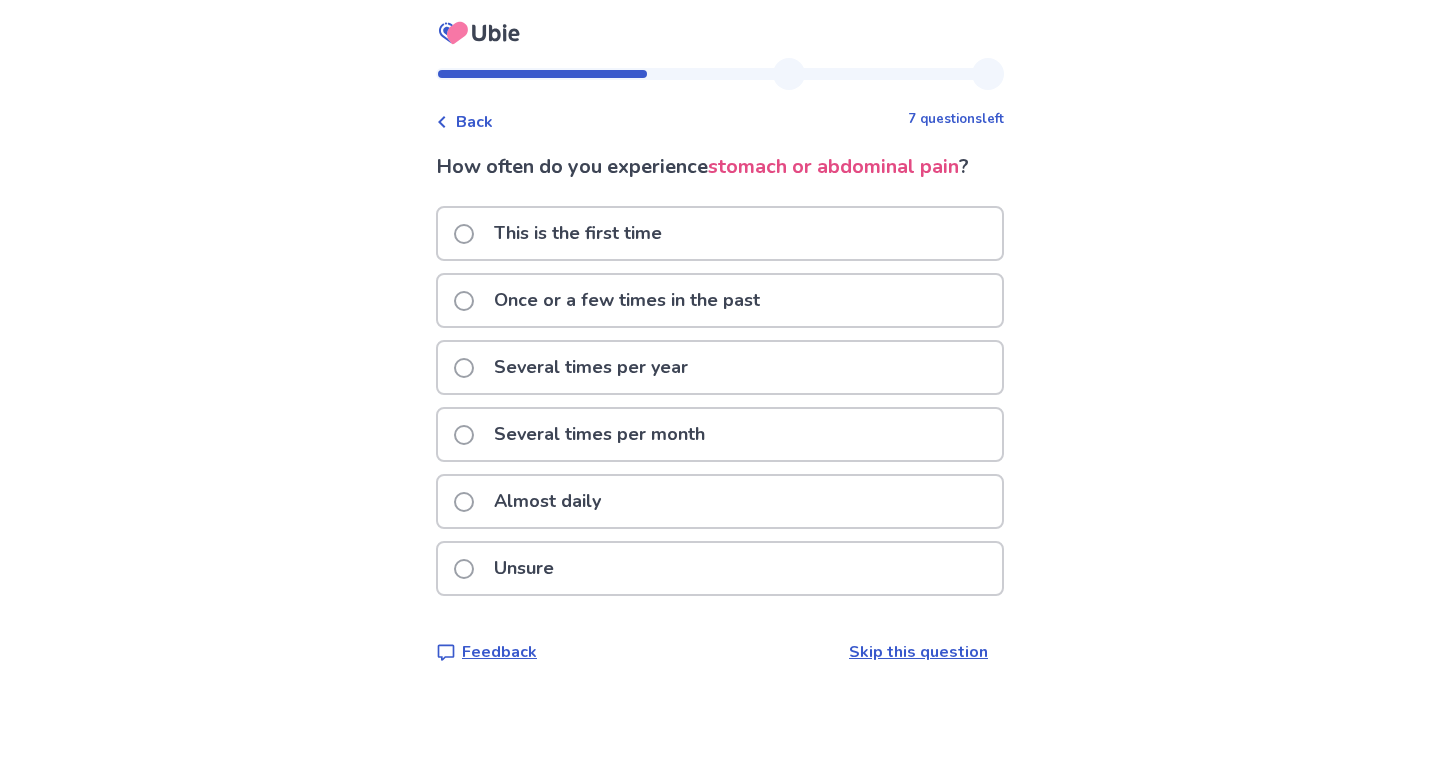 click at bounding box center (464, 368) 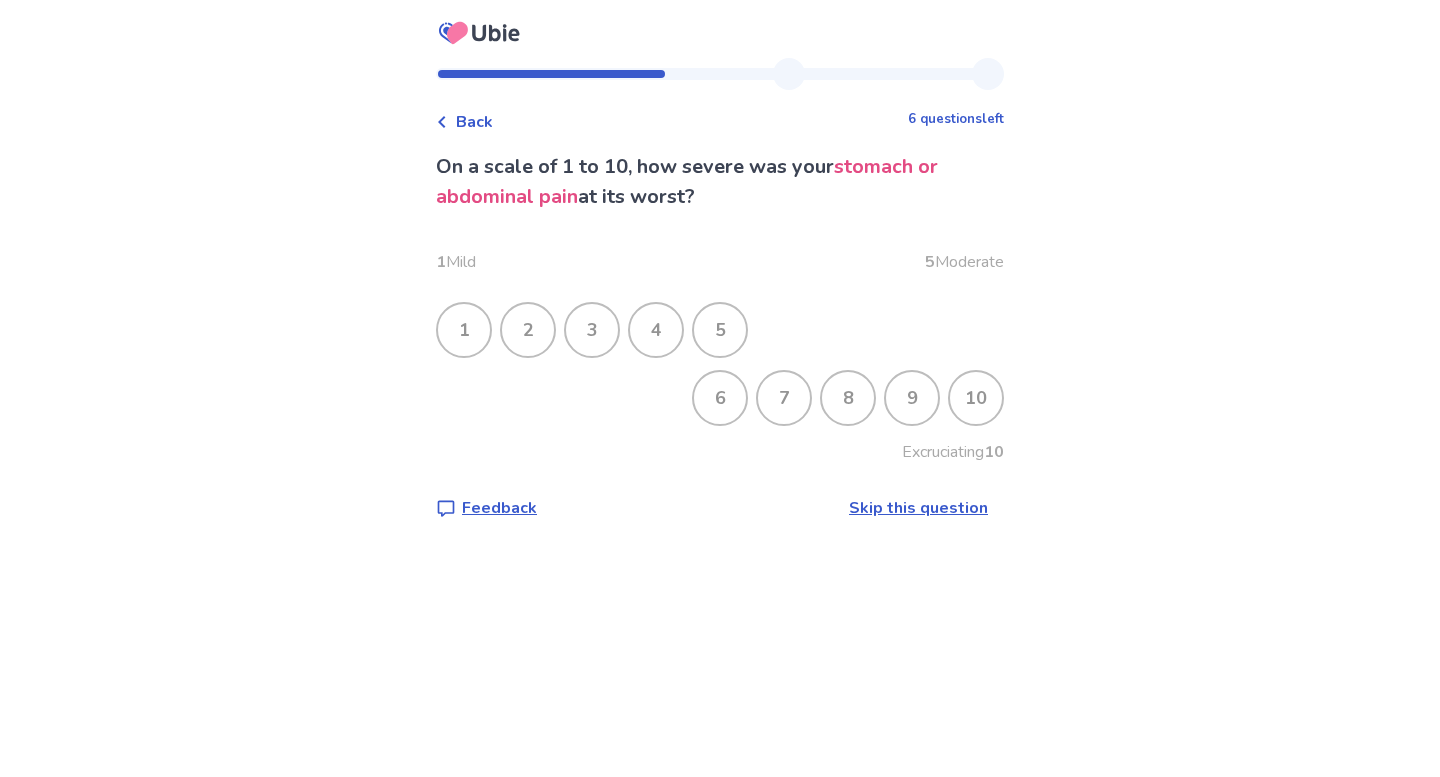 click on "7" at bounding box center [784, 398] 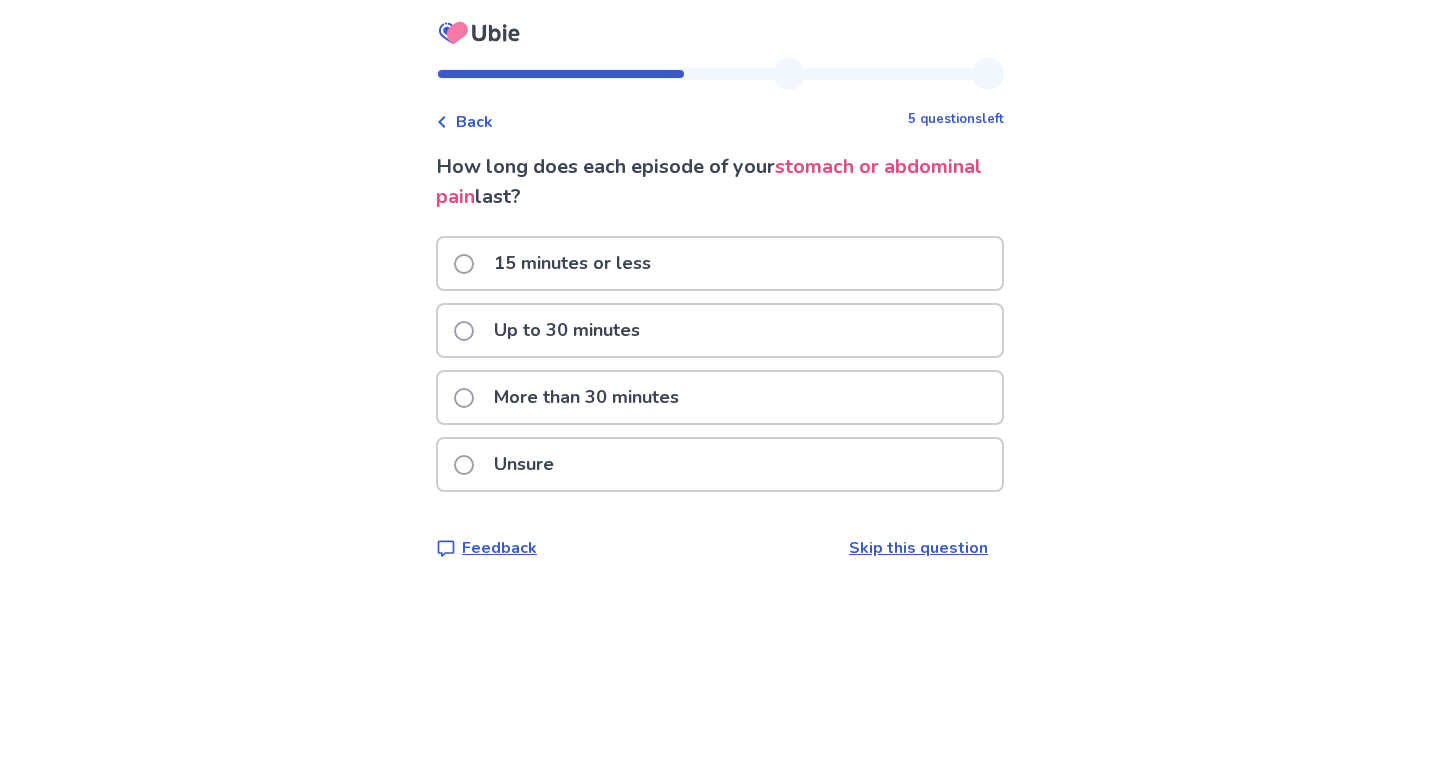 click at bounding box center [464, 398] 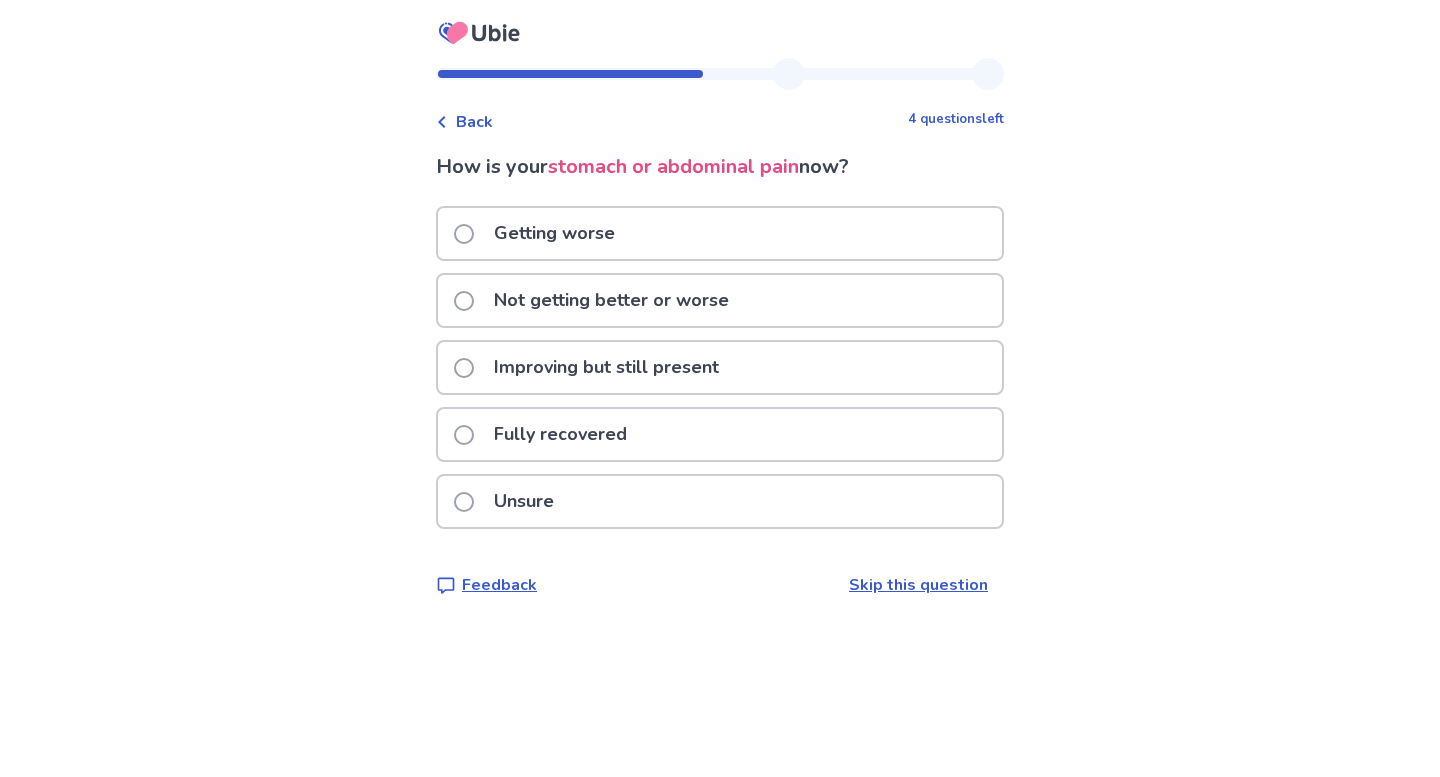 click at bounding box center [464, 301] 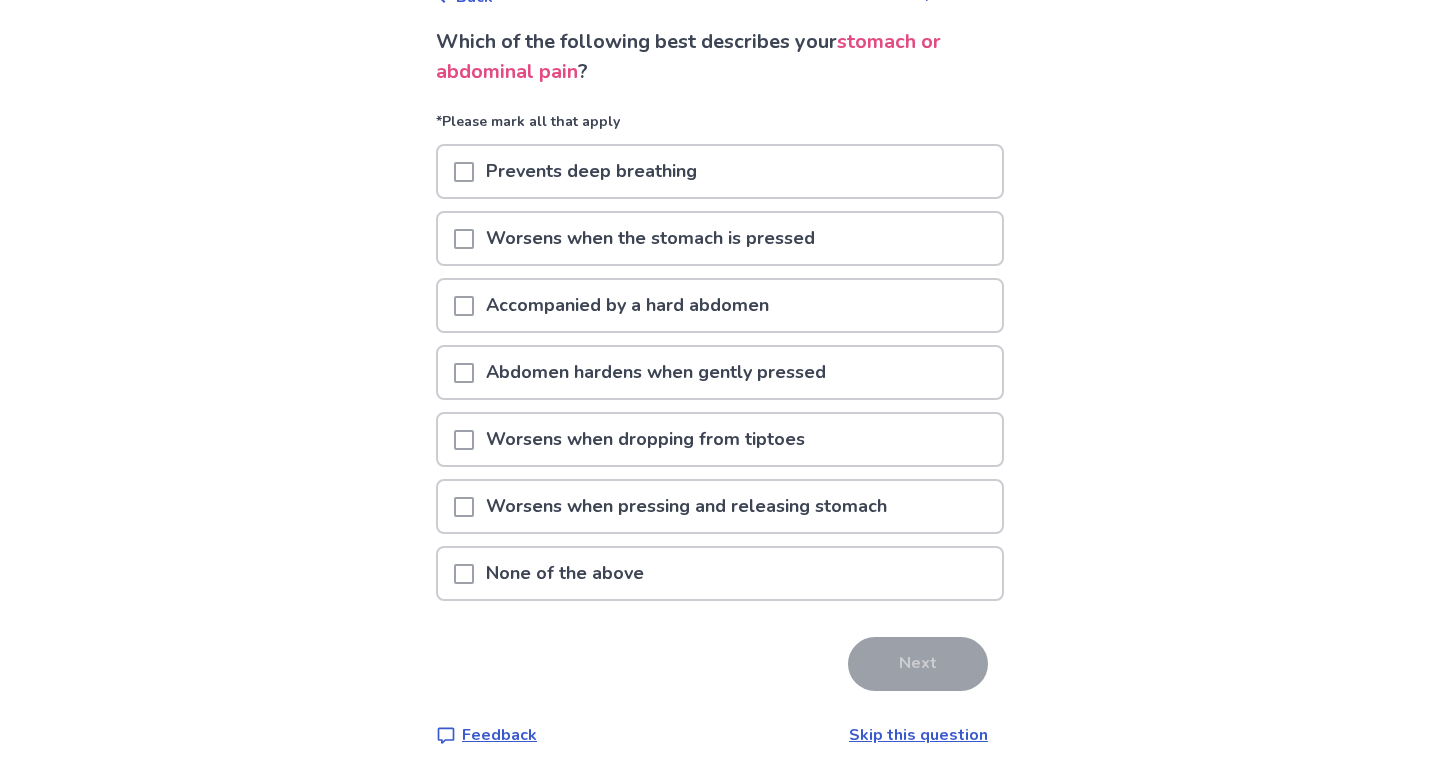 scroll, scrollTop: 127, scrollLeft: 0, axis: vertical 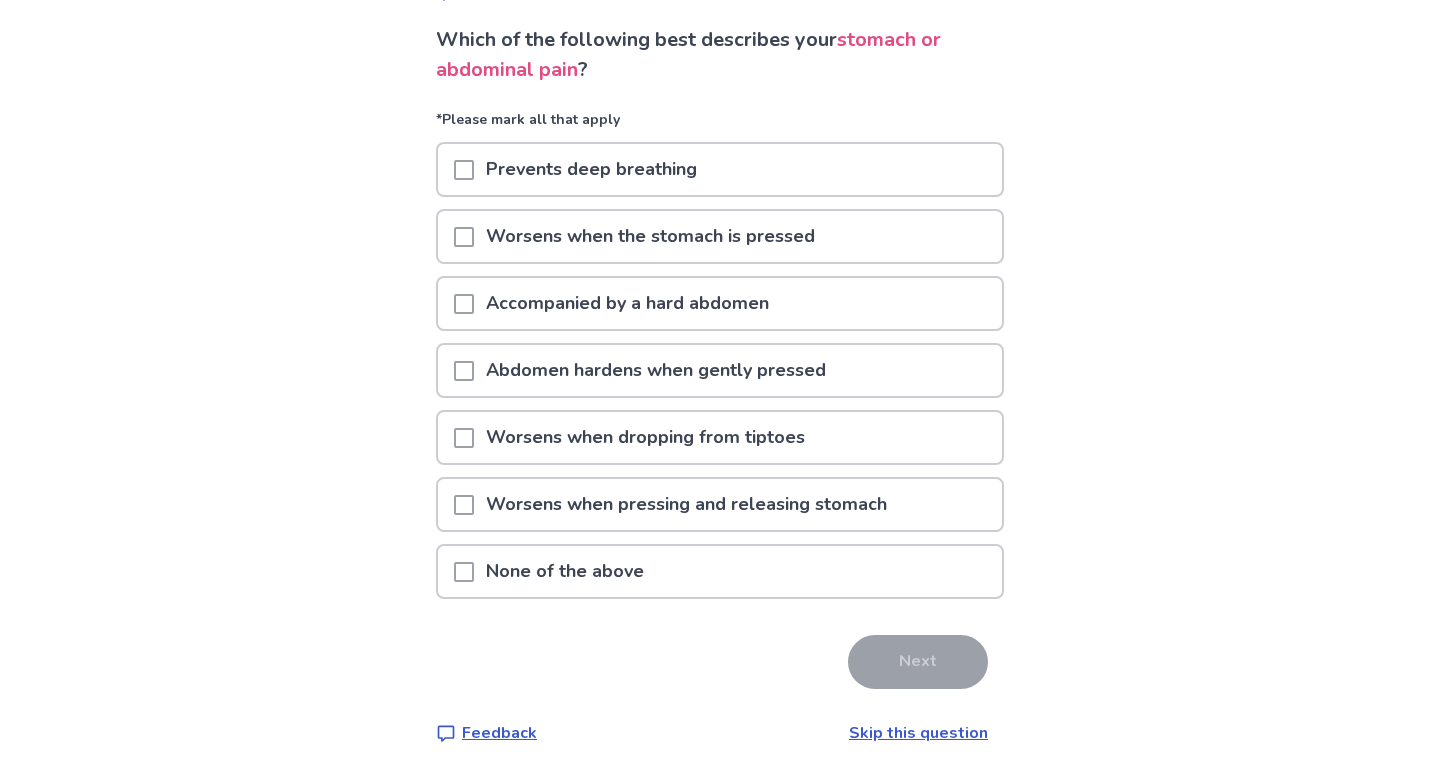 click at bounding box center [464, 572] 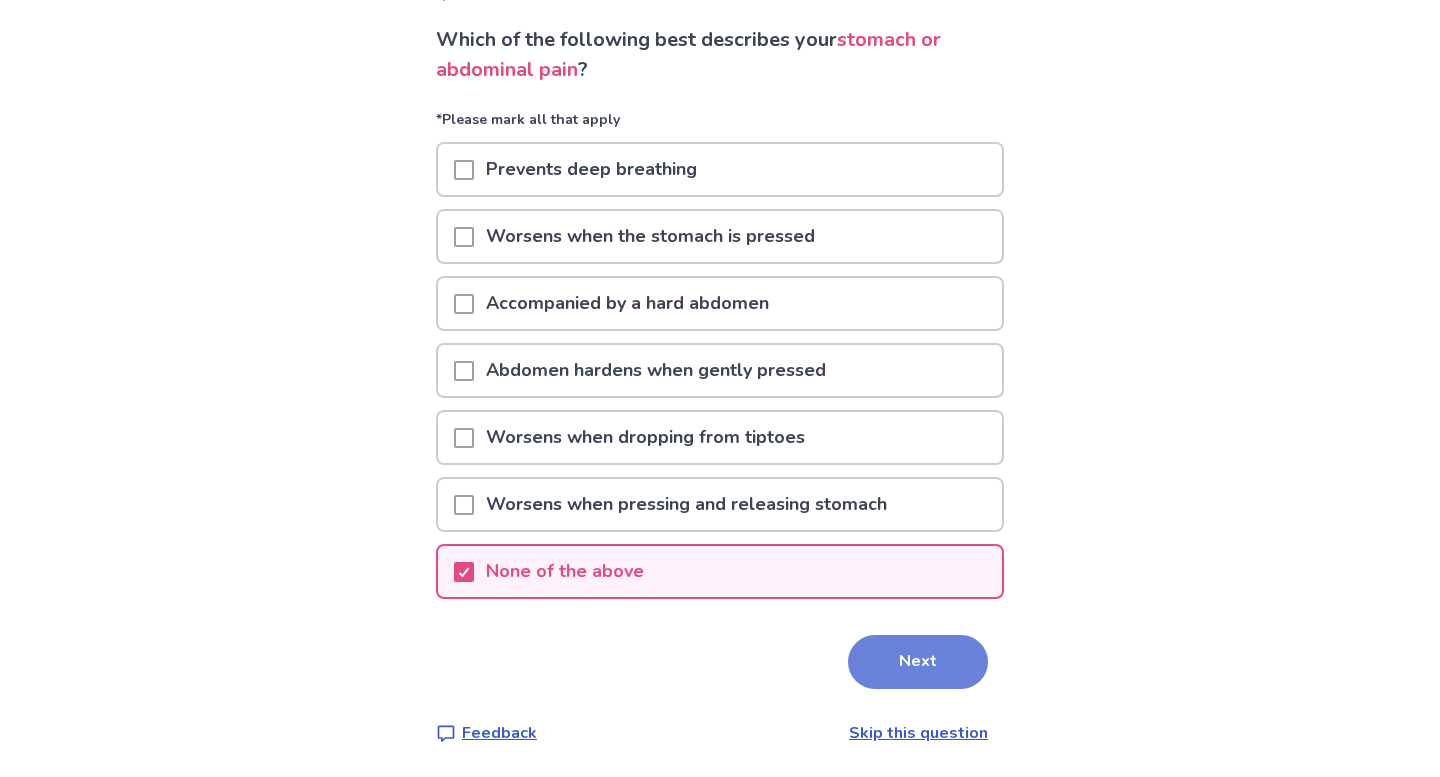 click on "Next" at bounding box center (918, 662) 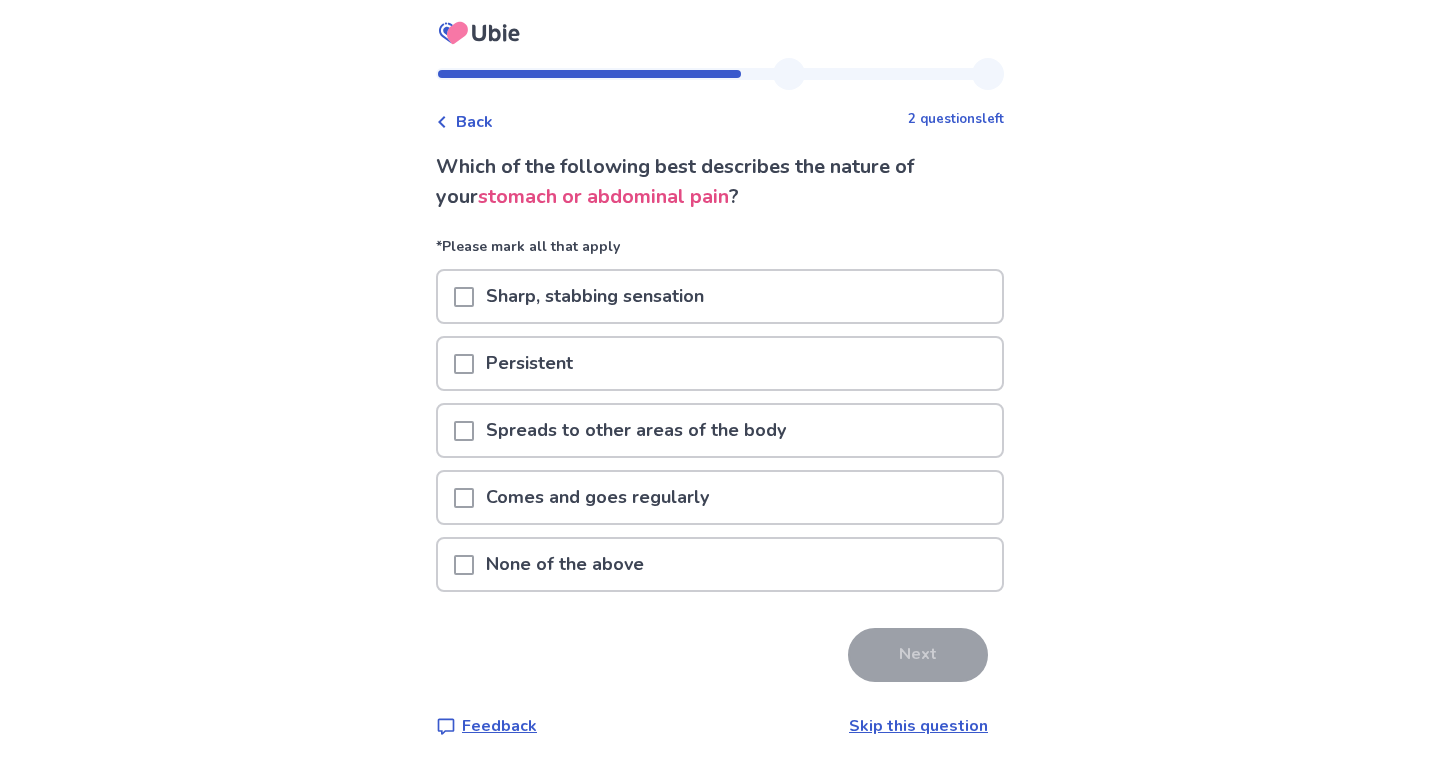 click at bounding box center (464, 498) 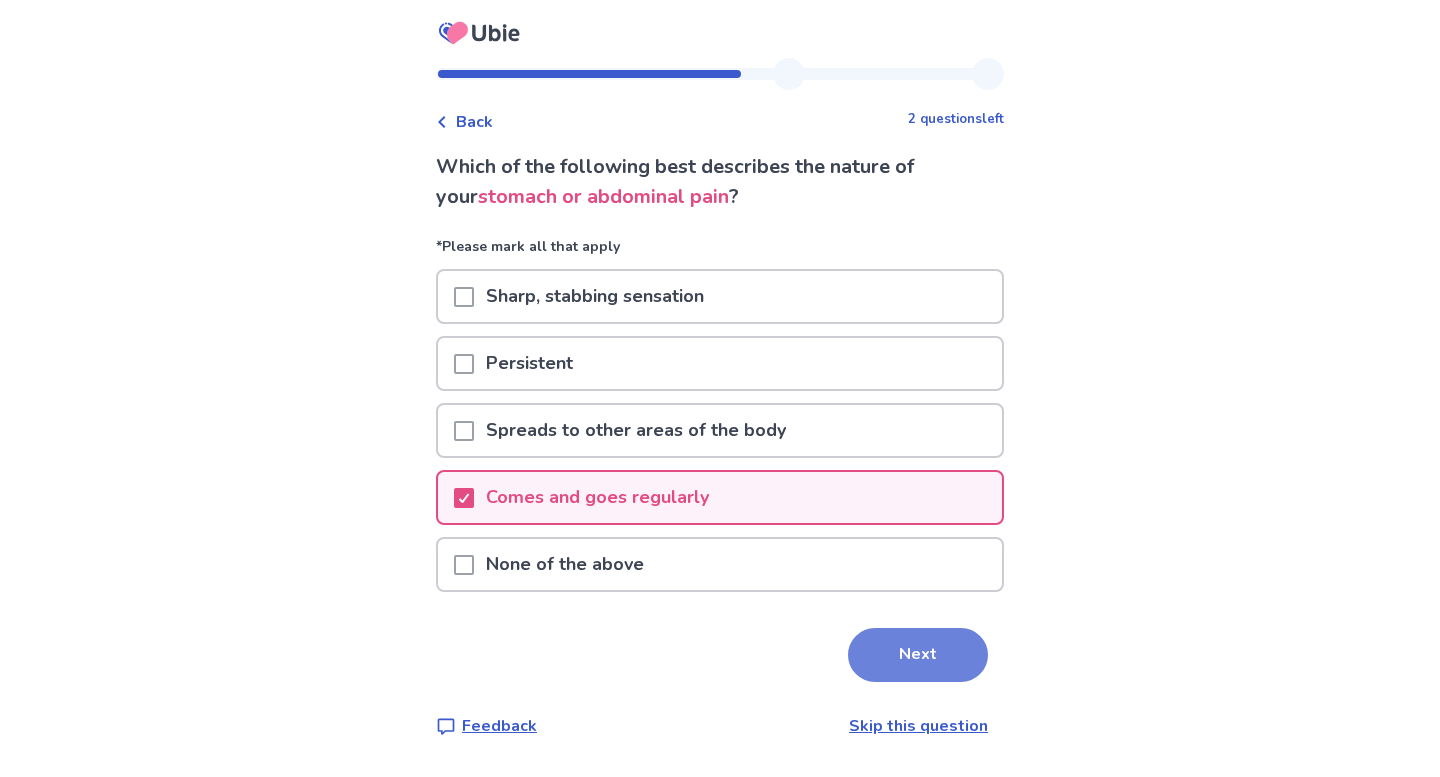 click on "Next" at bounding box center (918, 655) 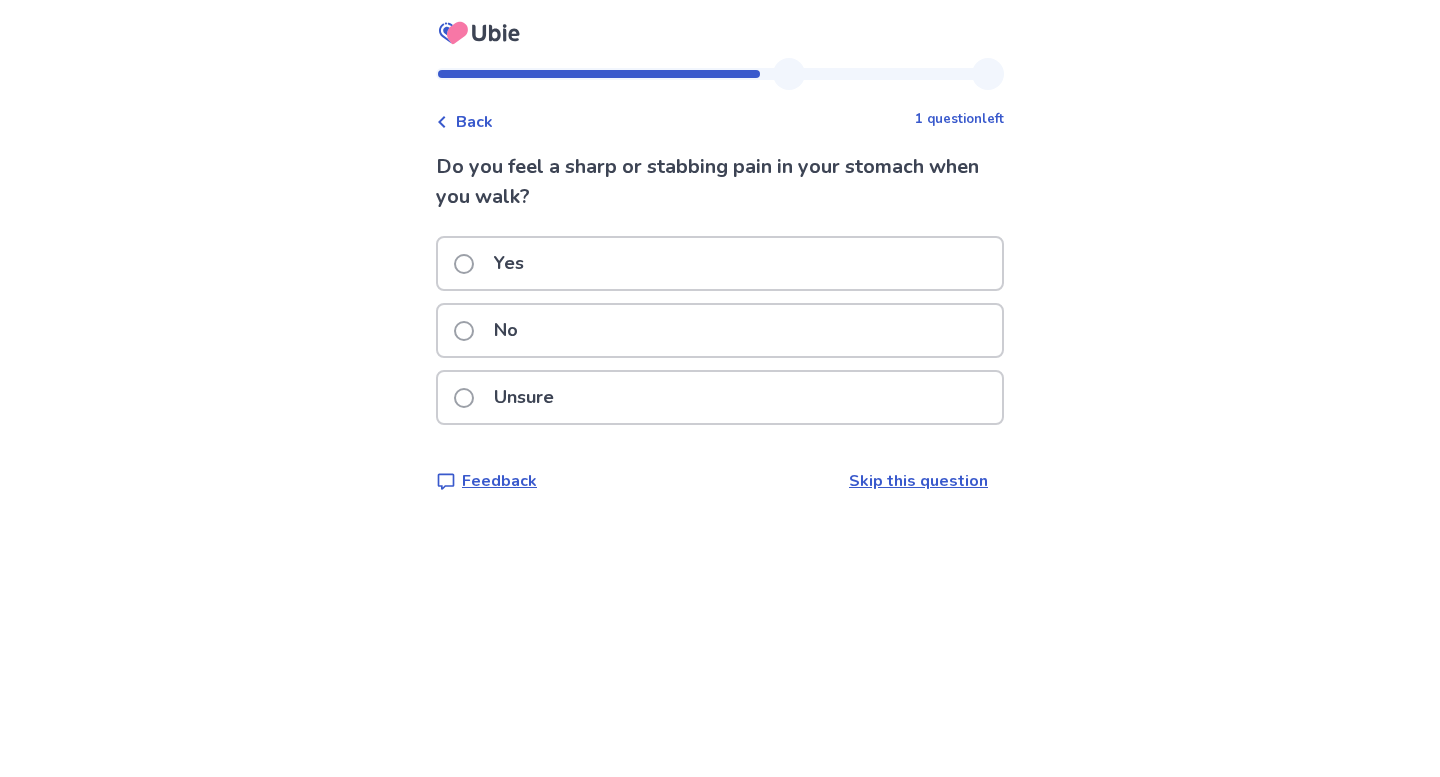 click at bounding box center (464, 331) 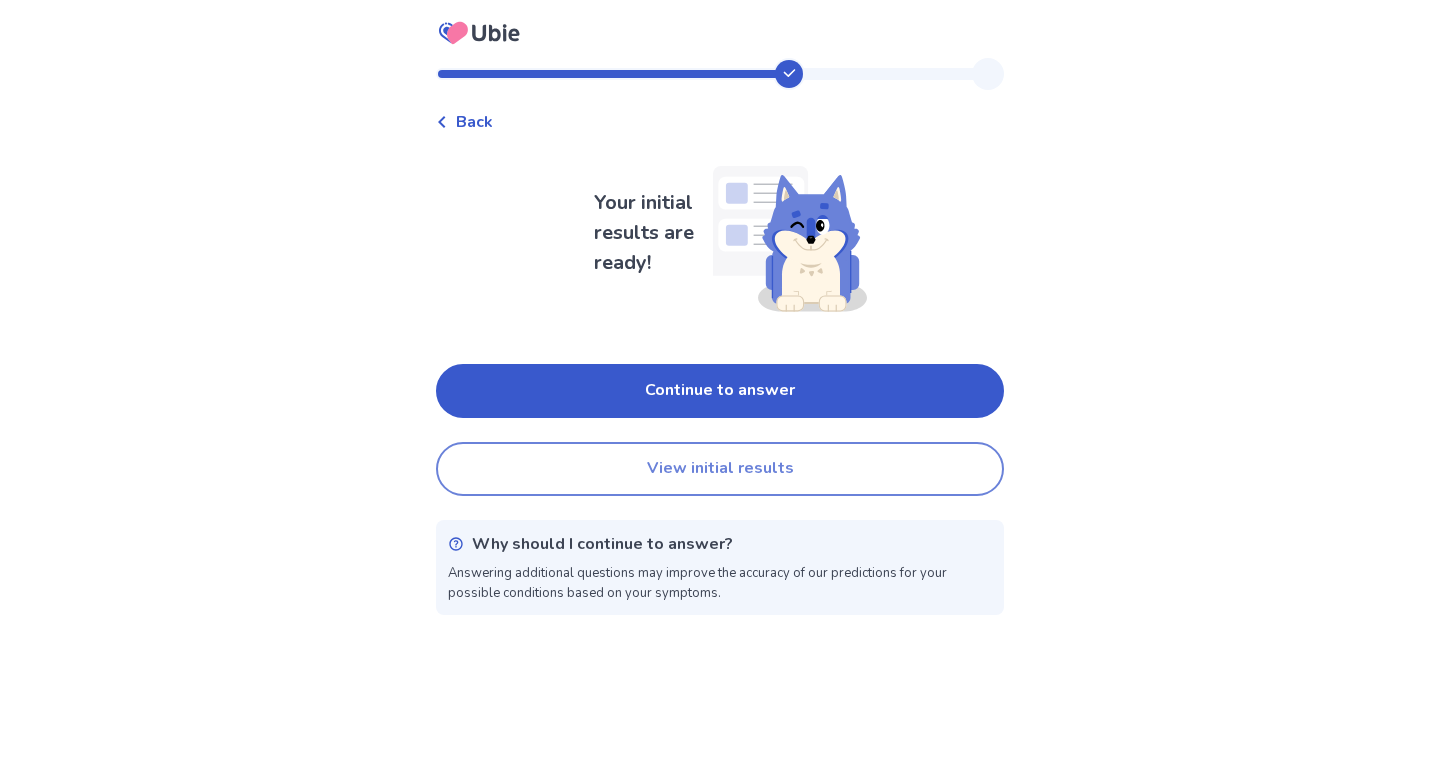click on "View initial results" at bounding box center [720, 469] 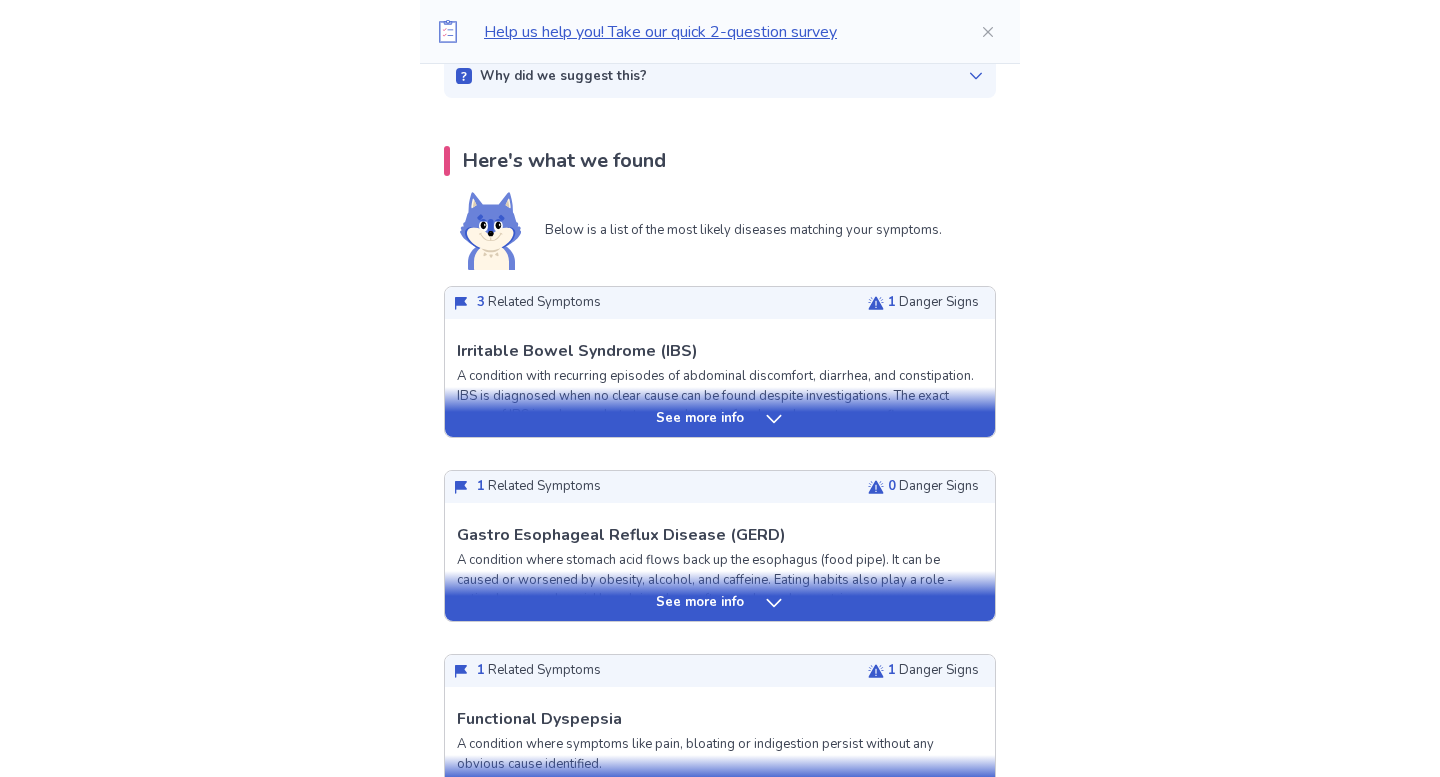 scroll, scrollTop: 349, scrollLeft: 0, axis: vertical 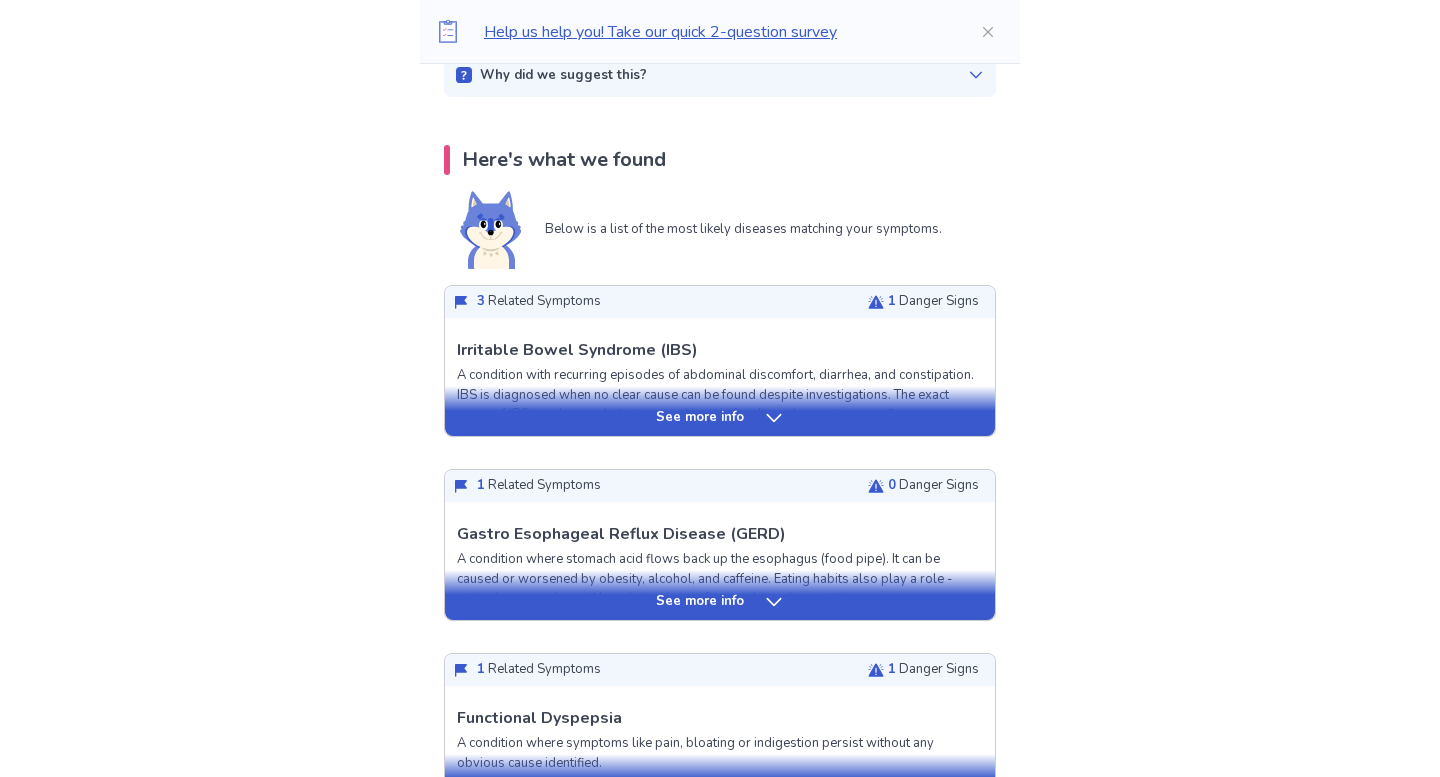 click 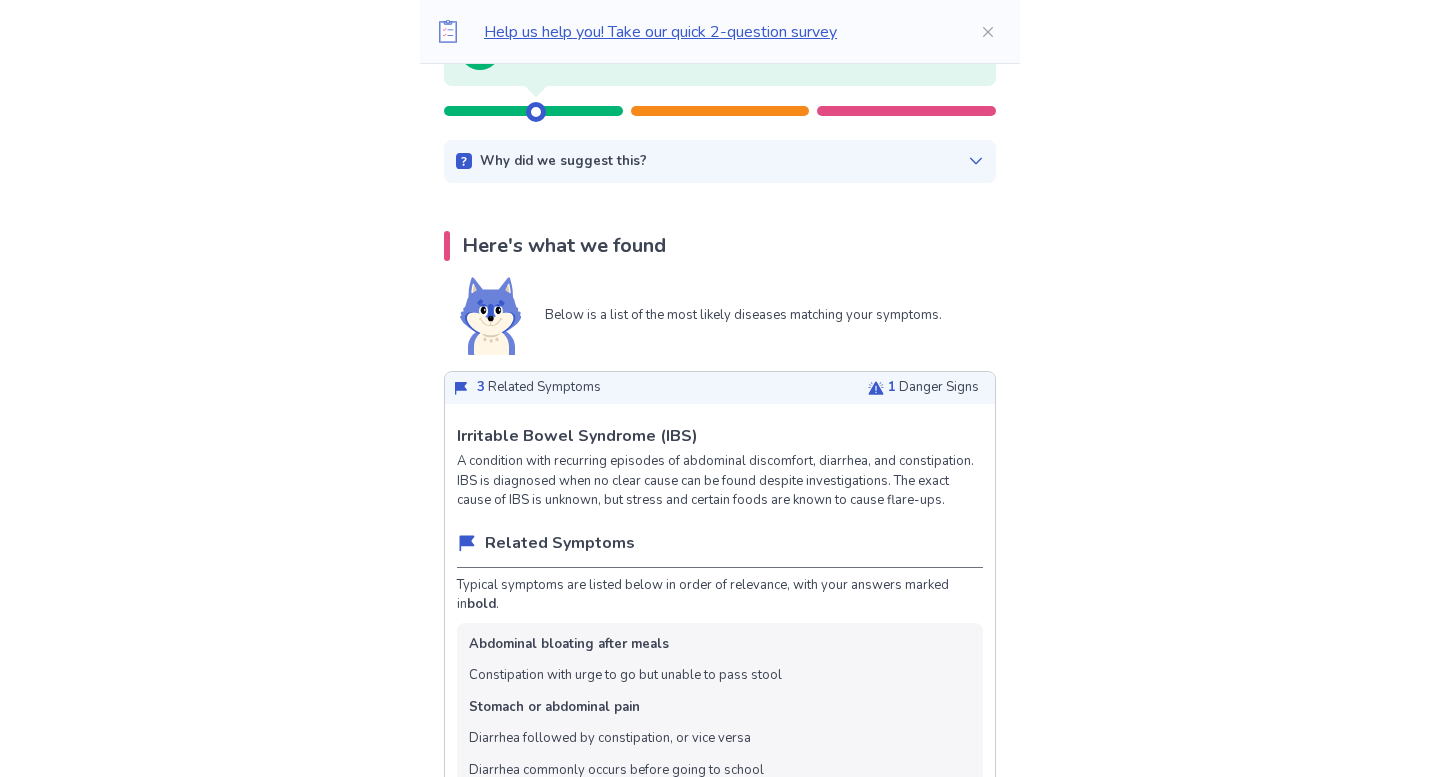 scroll, scrollTop: 0, scrollLeft: 0, axis: both 